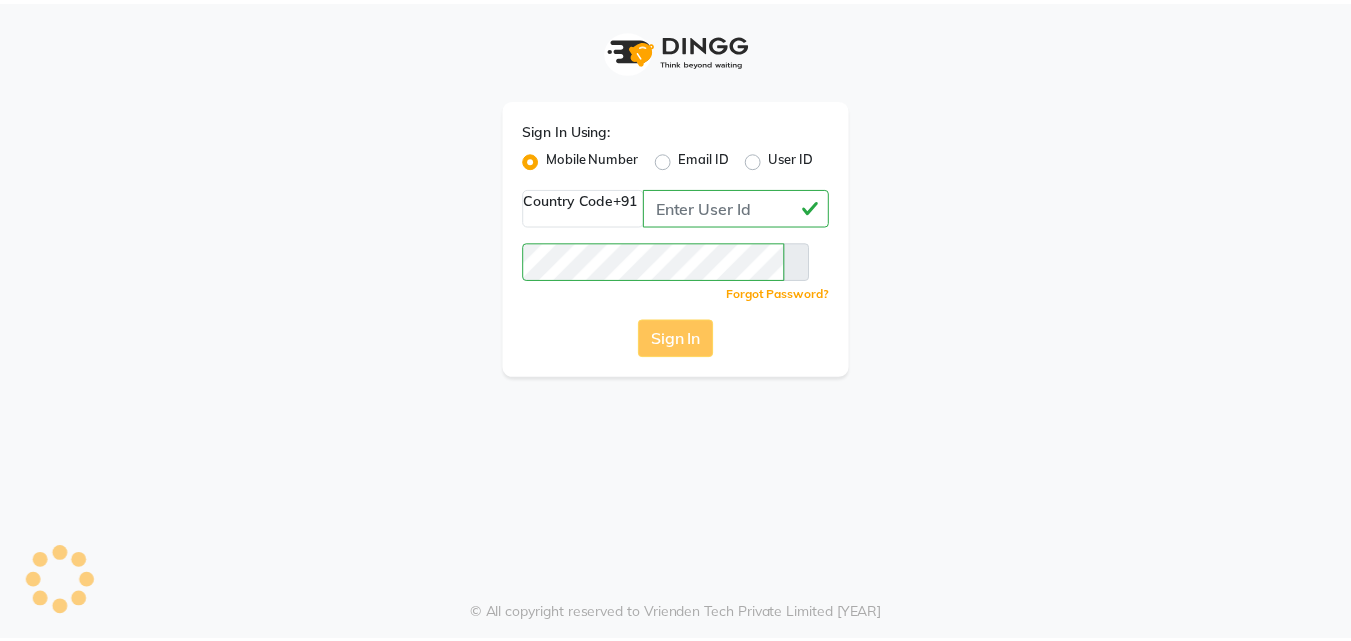 scroll, scrollTop: 0, scrollLeft: 0, axis: both 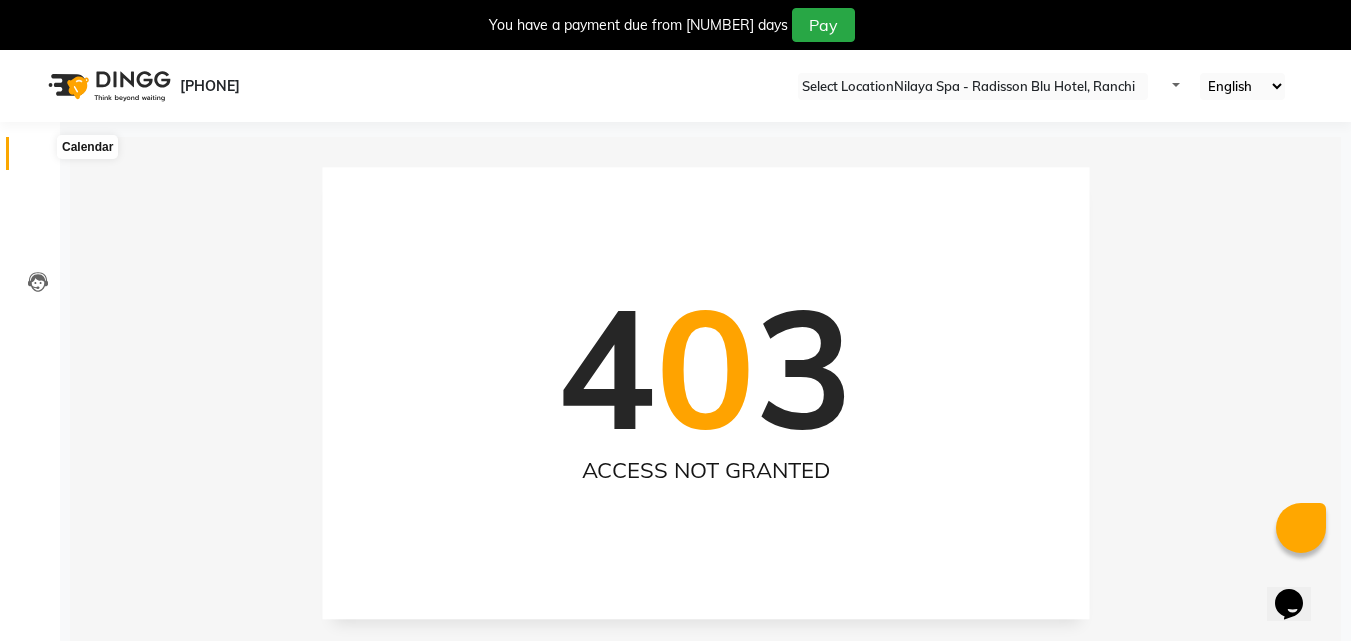 click at bounding box center [38, 158] 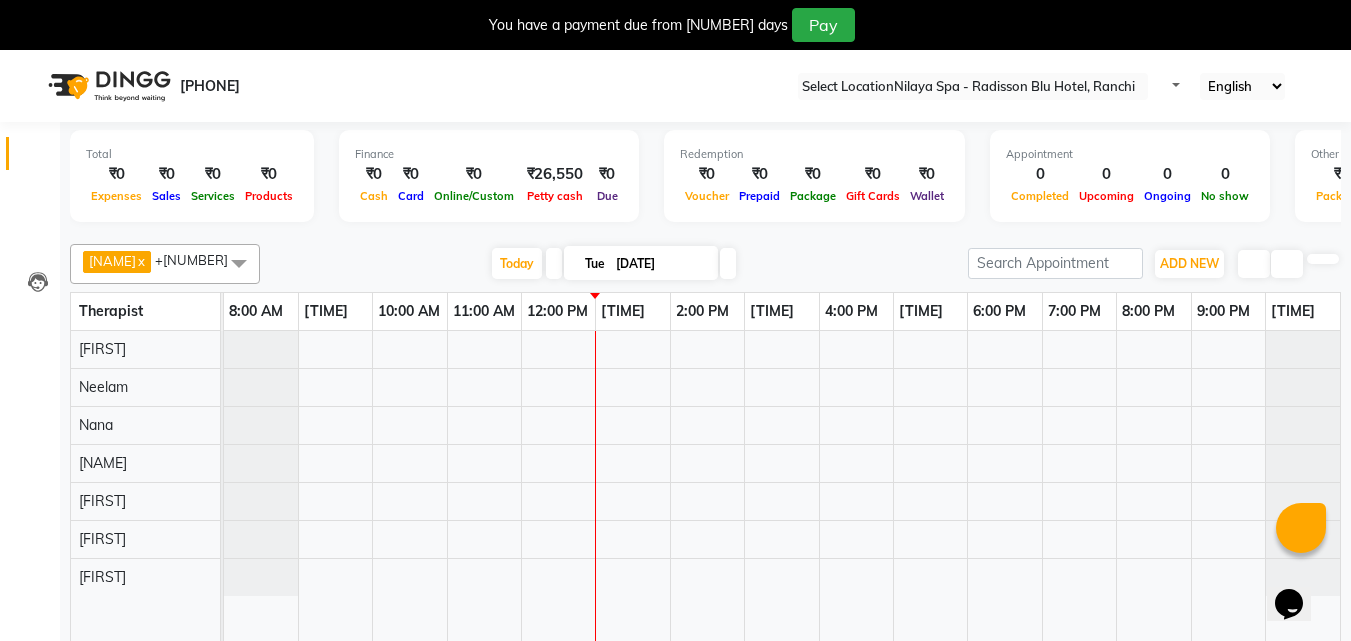 click at bounding box center (782, 490) 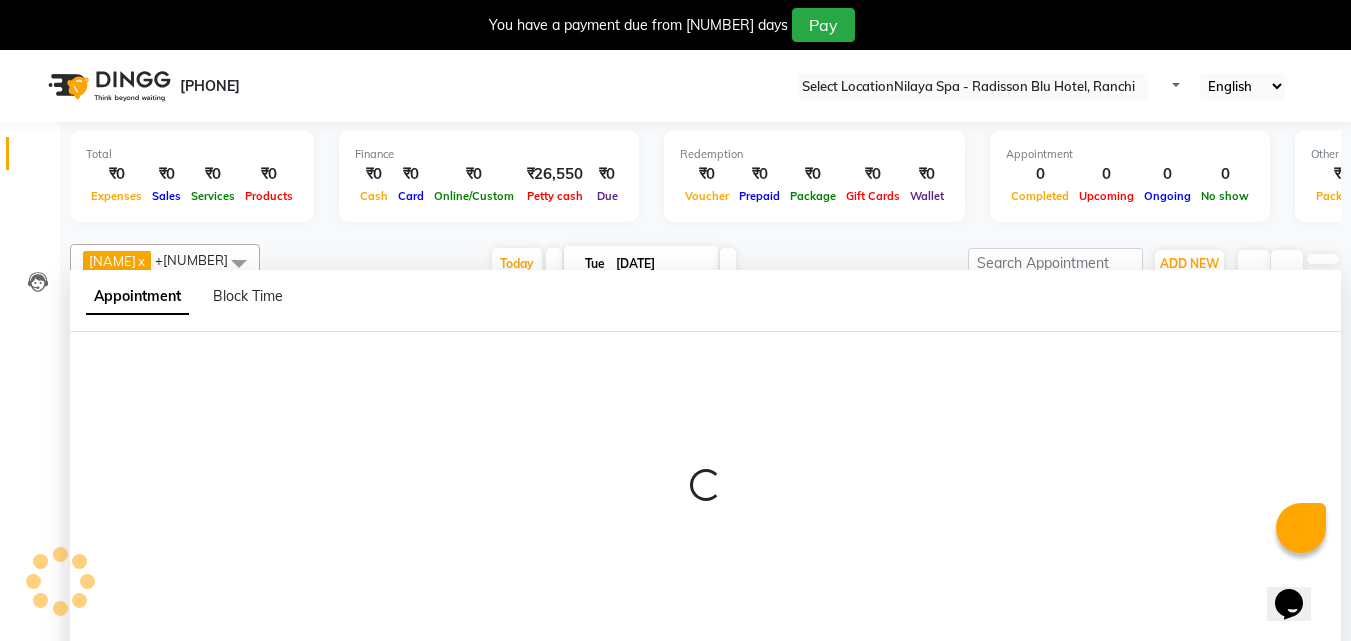 scroll, scrollTop: 50, scrollLeft: 0, axis: vertical 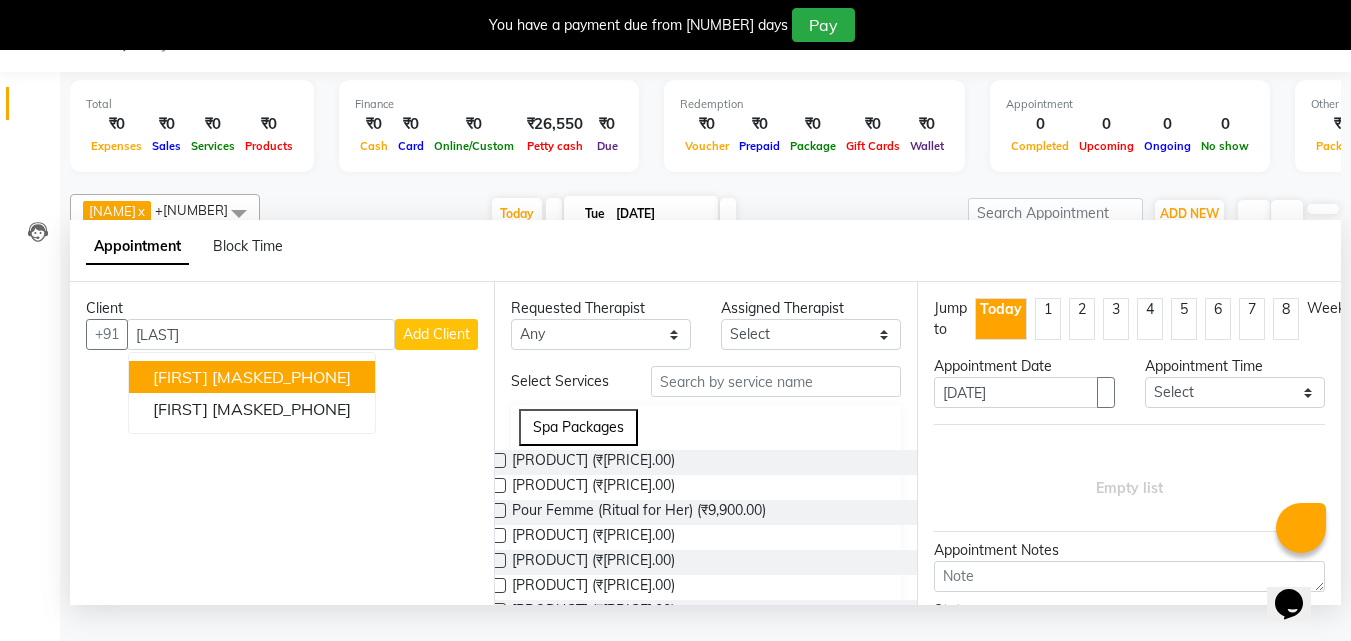click on "[MASKED_PHONE]" at bounding box center [281, 377] 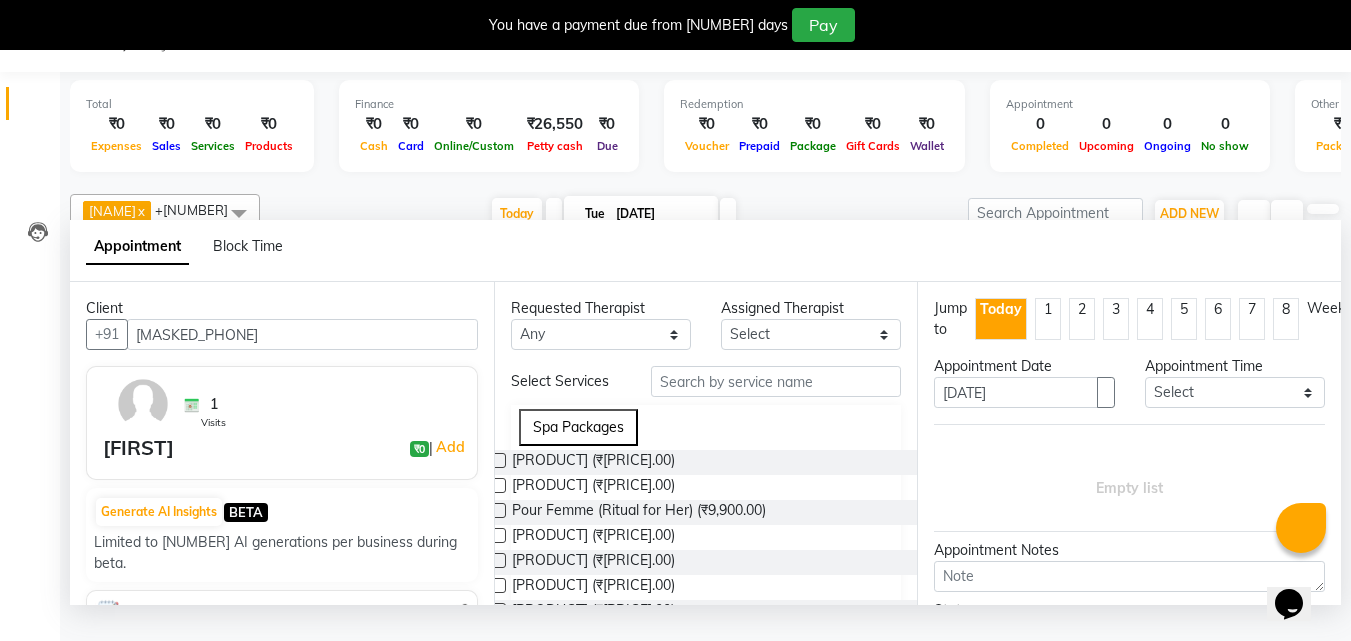type on "[MASKED_PHONE]" 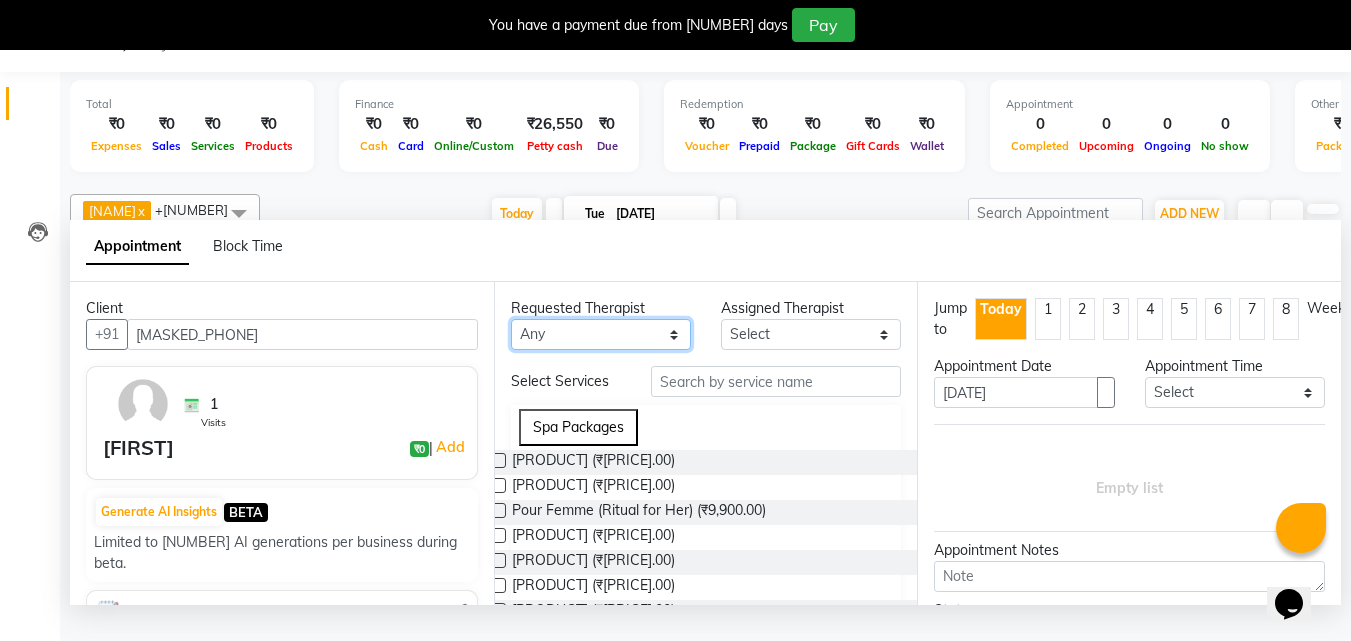 click on "Any Angel [FIRST] [FIRST] [FIRST] Office [FIRST] [FIRST] [FIRST]" at bounding box center (601, 334) 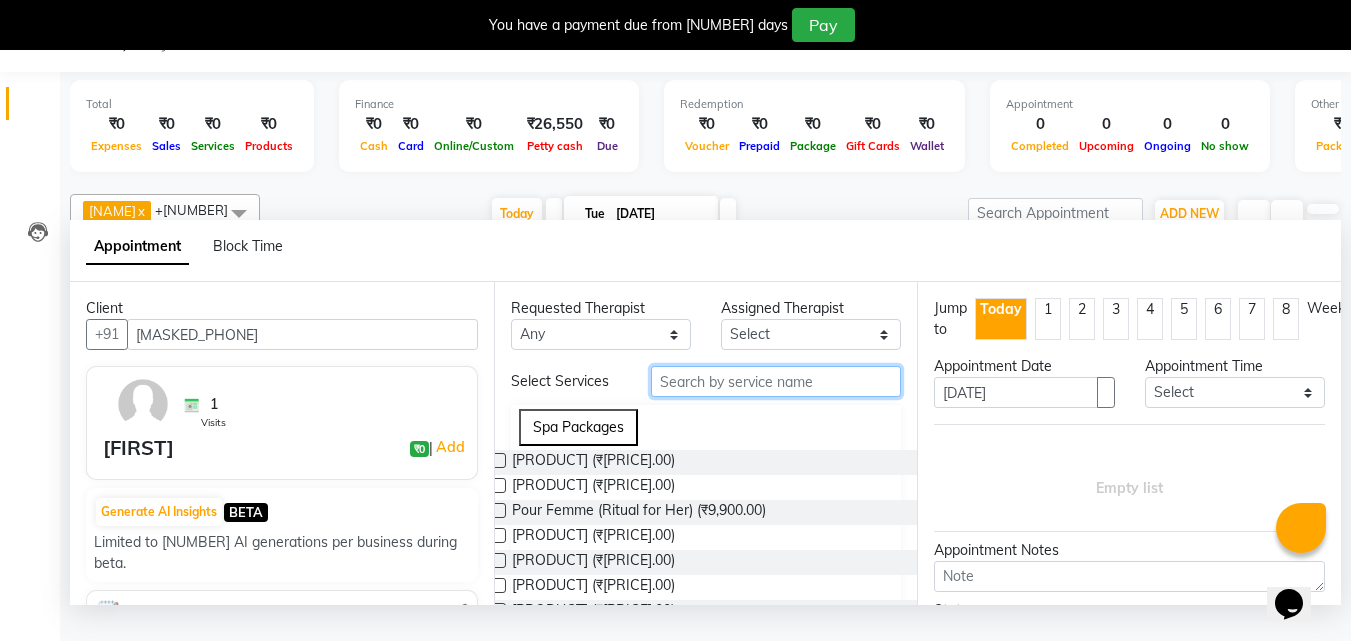 click at bounding box center (776, 381) 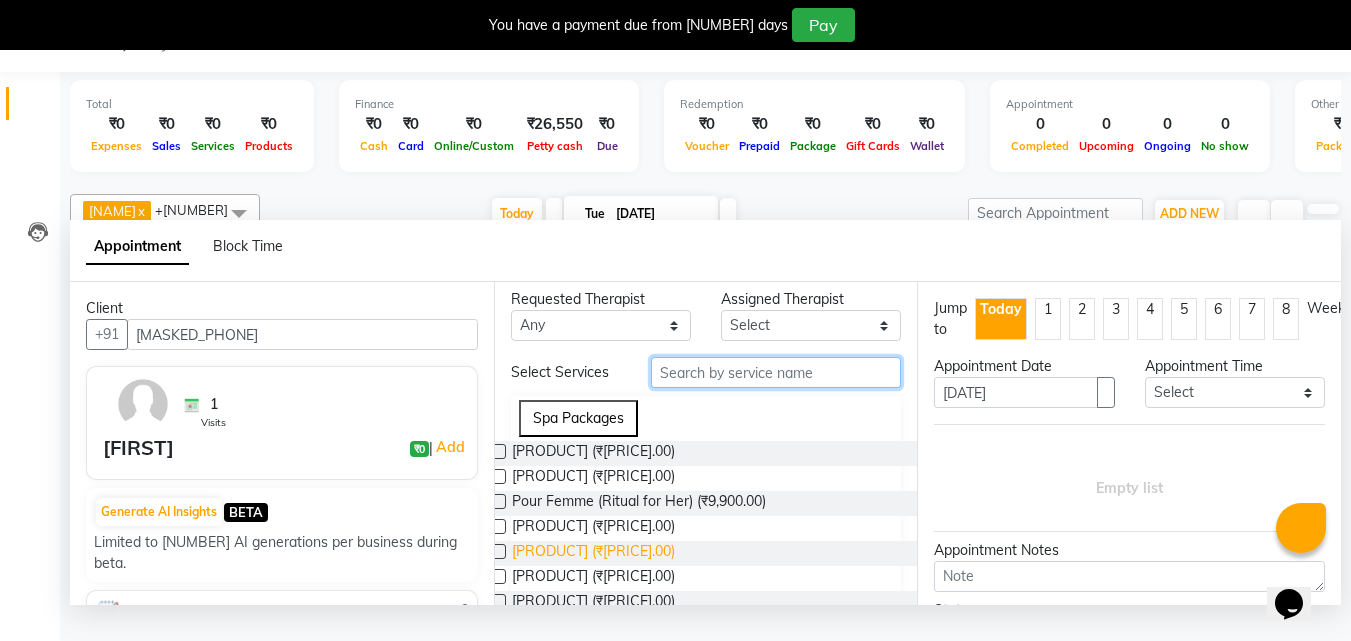 scroll, scrollTop: 0, scrollLeft: 0, axis: both 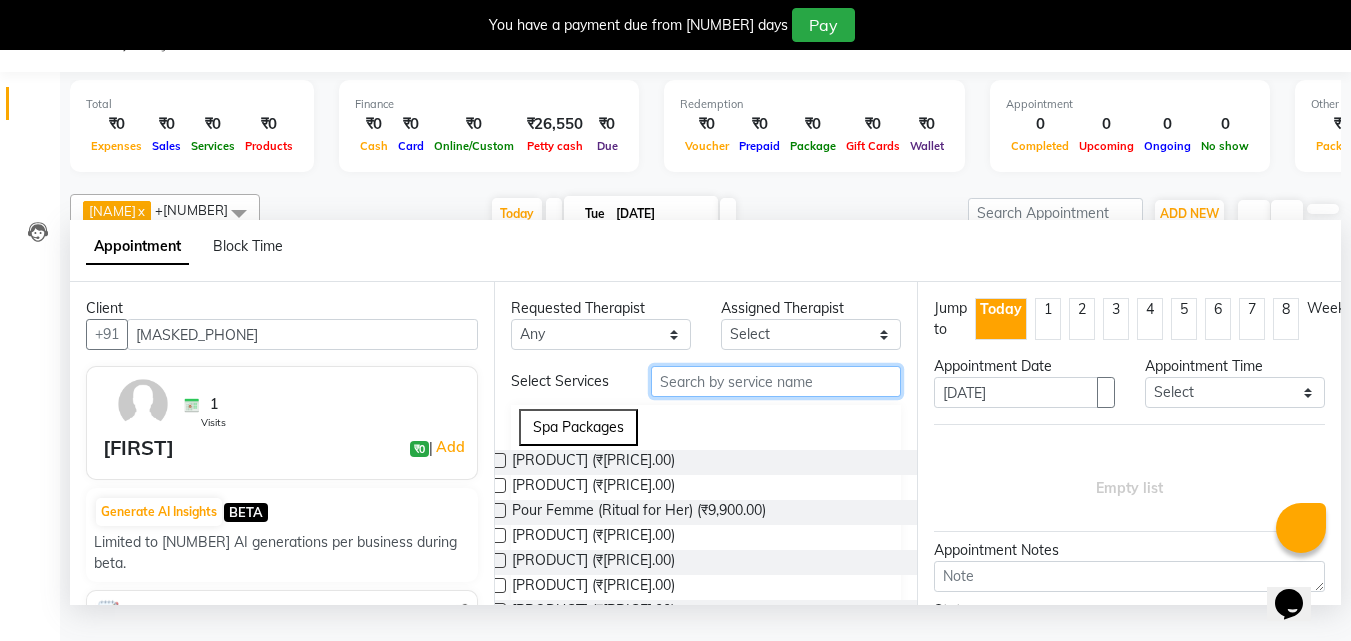 click at bounding box center (776, 381) 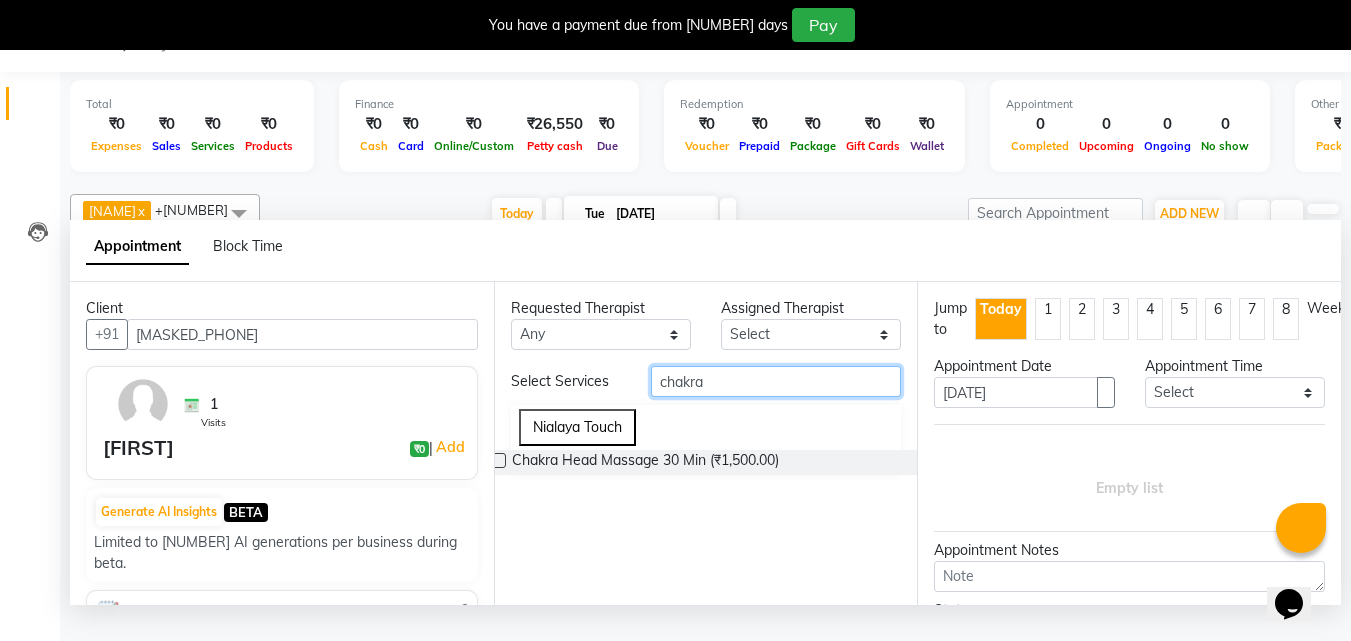 type on "chakra" 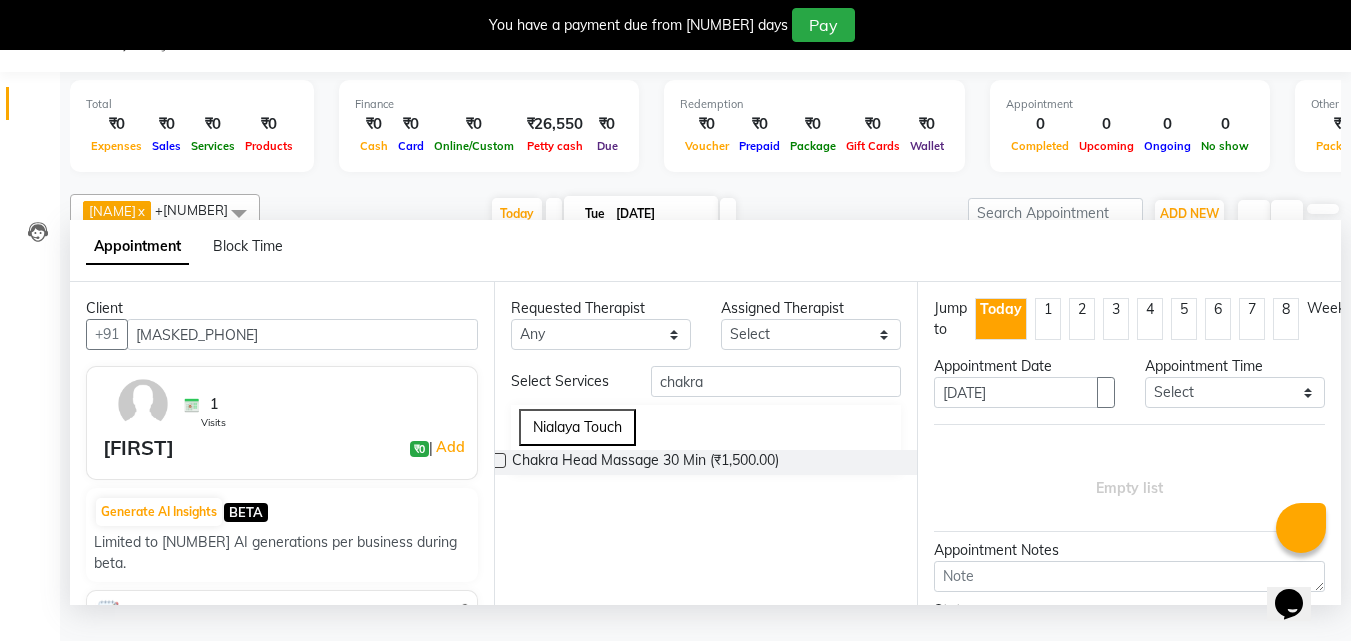 click at bounding box center (498, 460) 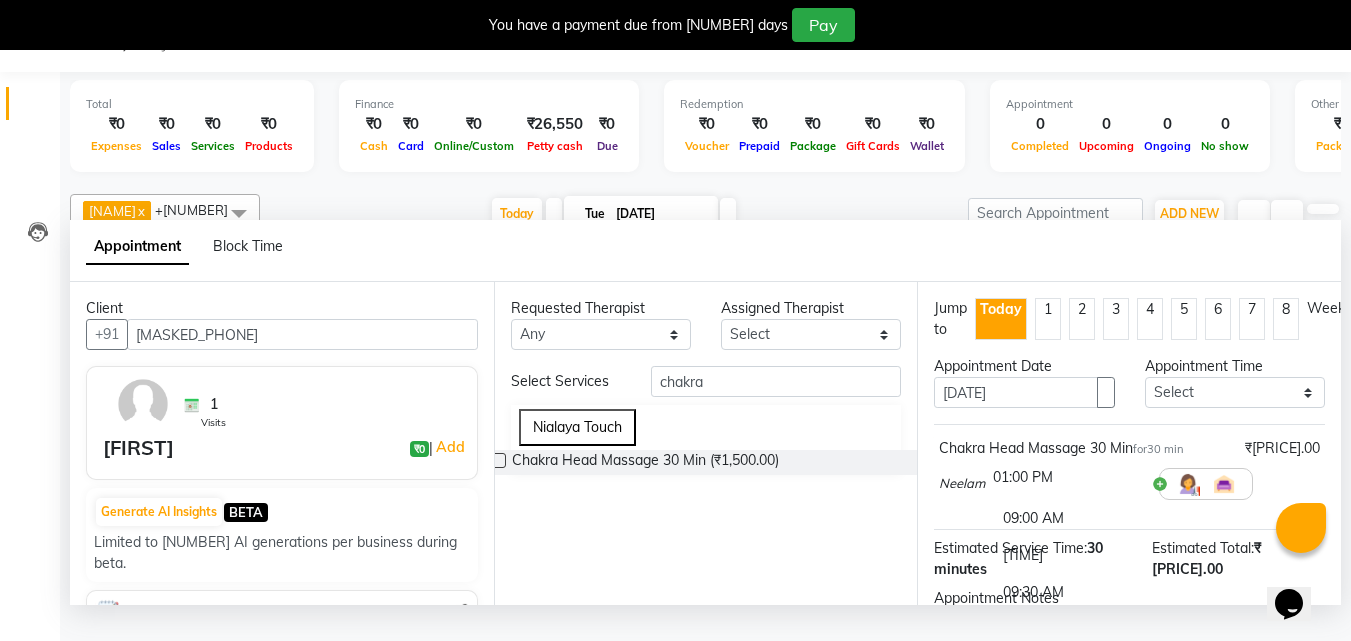 click at bounding box center (1068, 477) 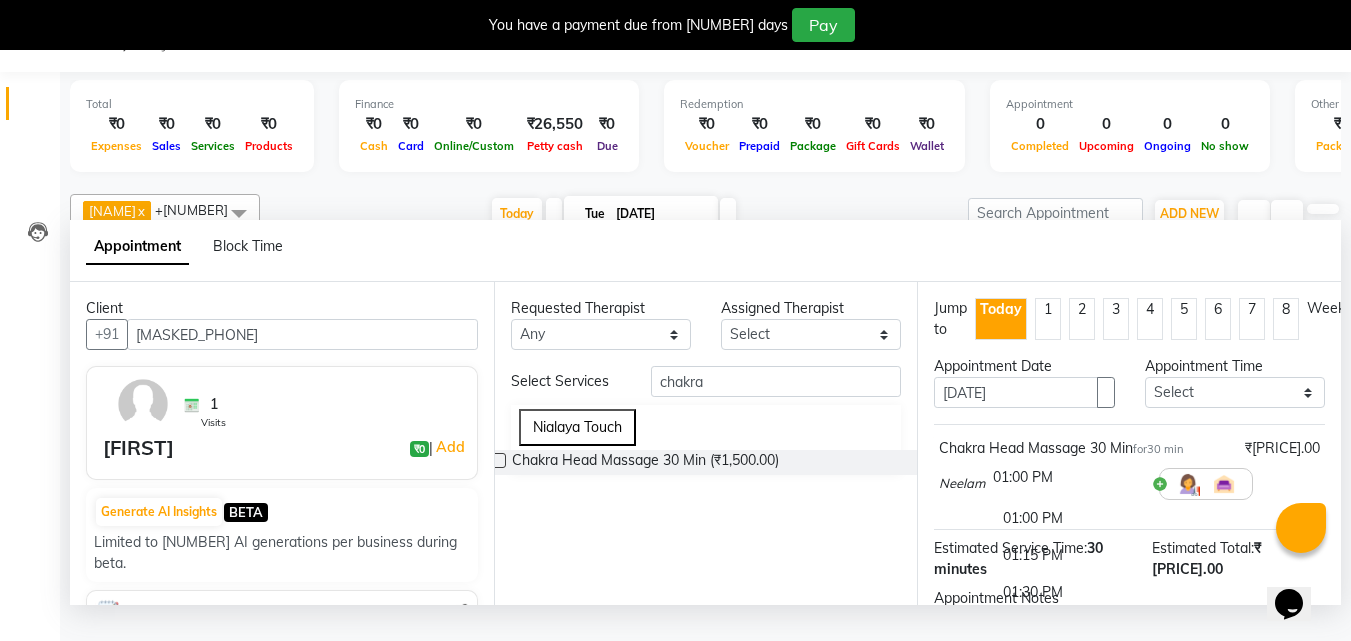 click on "01:00 PM" at bounding box center [1068, 518] 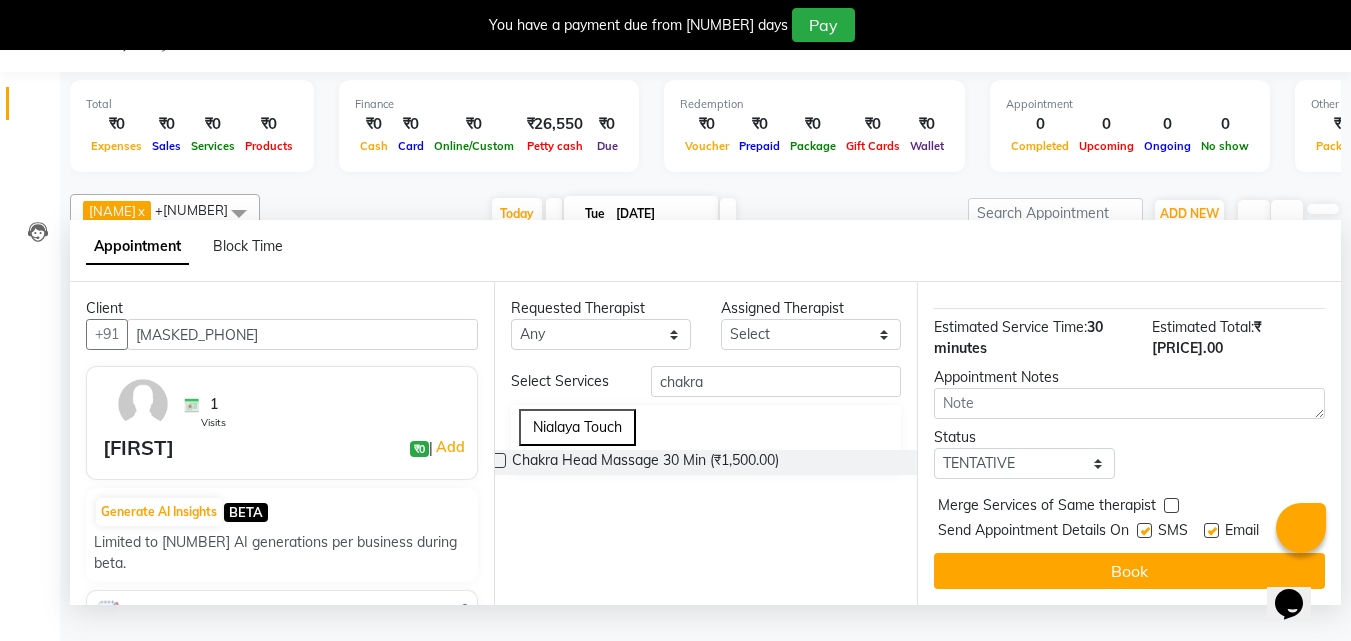 scroll, scrollTop: 239, scrollLeft: 0, axis: vertical 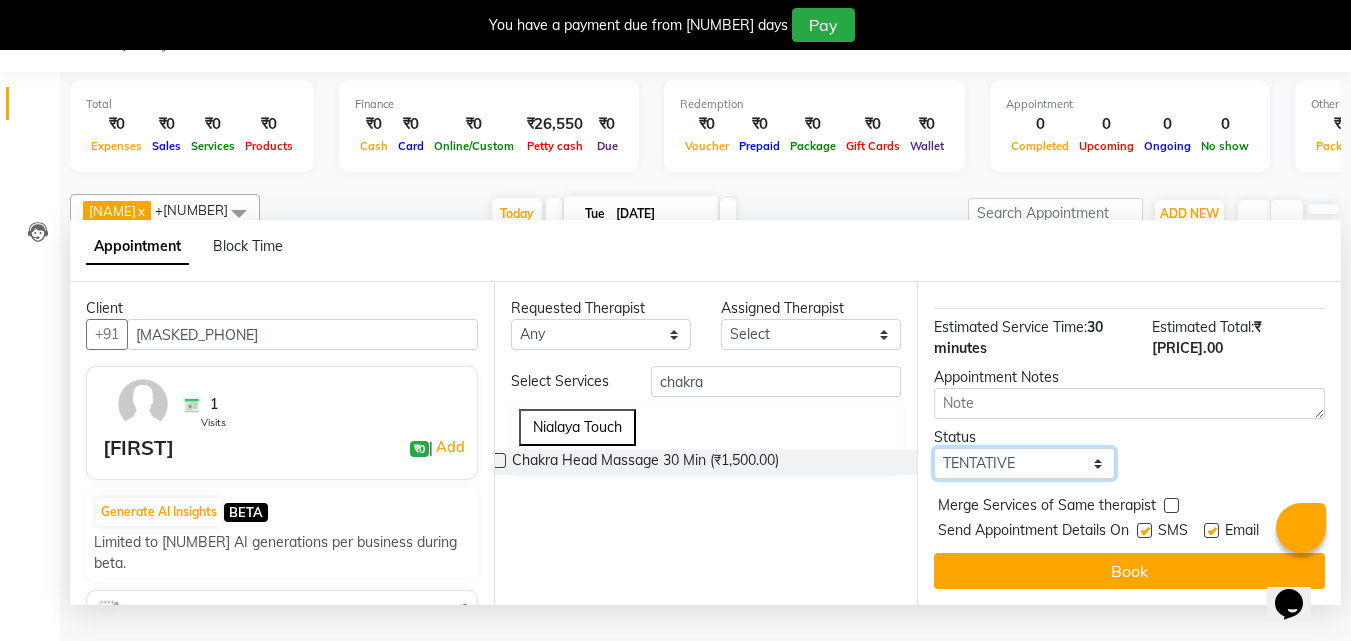 click on "Select TENTATIVE CONFIRM CHECK-IN UPCOMING" at bounding box center [1024, 463] 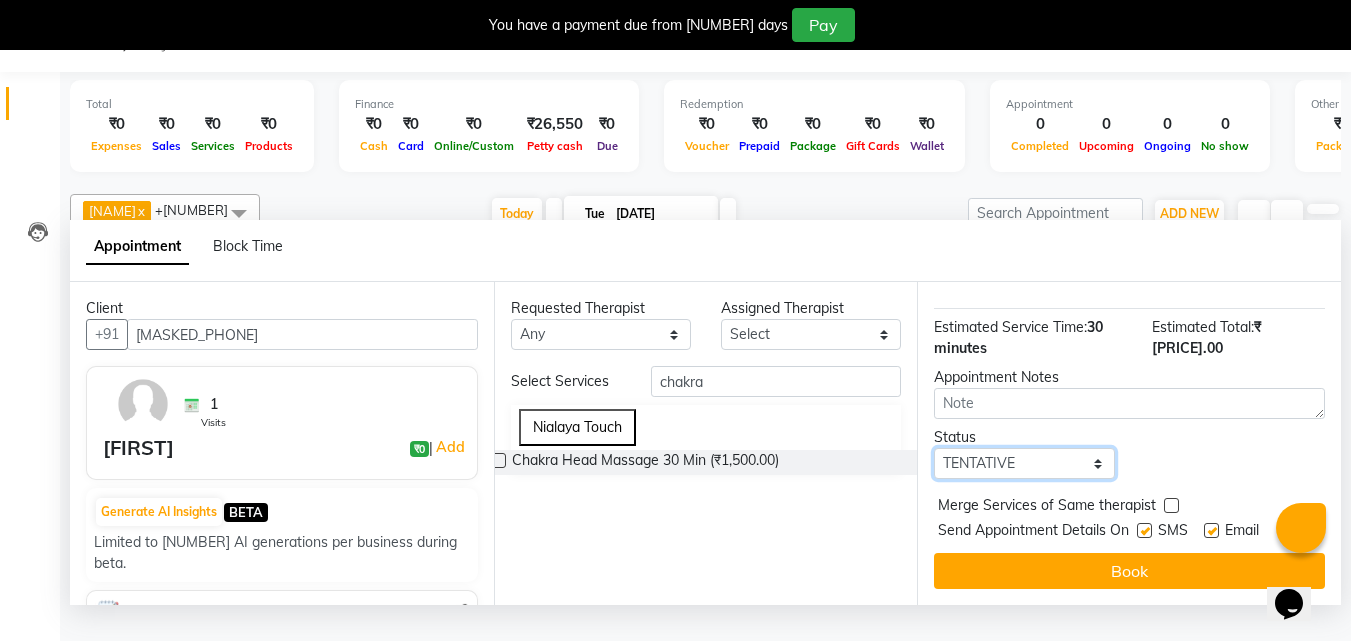 select on "confirm booking" 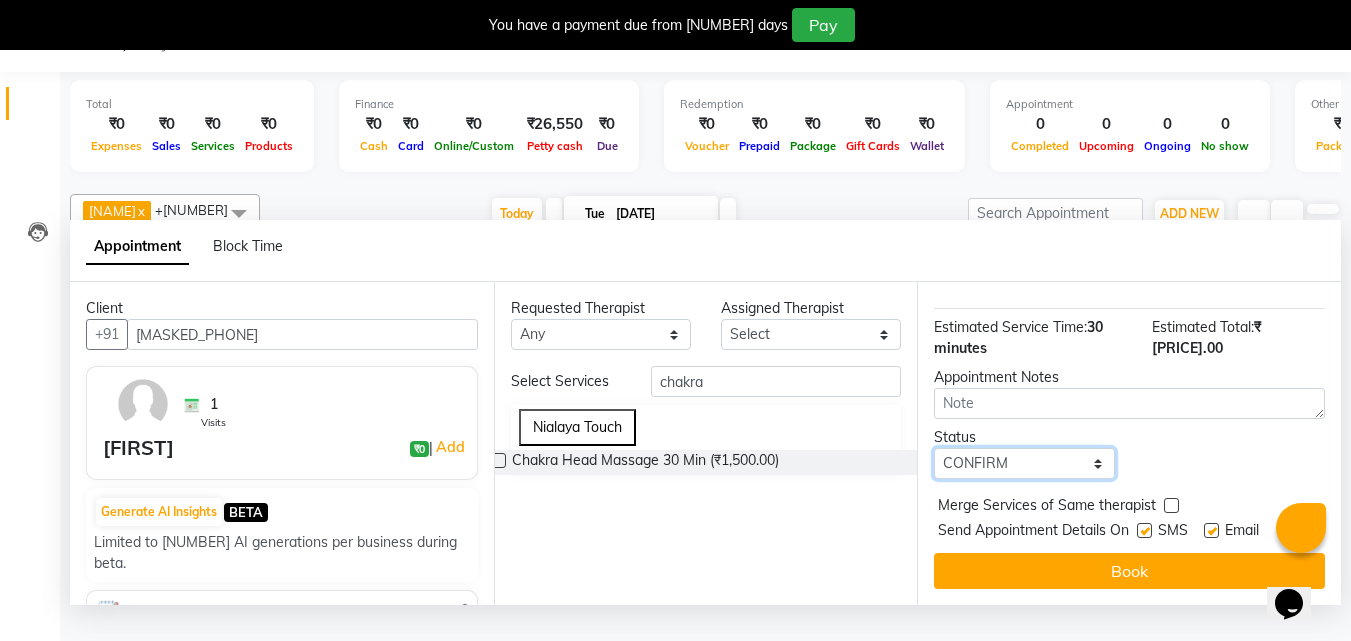 click on "Select TENTATIVE CONFIRM CHECK-IN UPCOMING" at bounding box center (1024, 463) 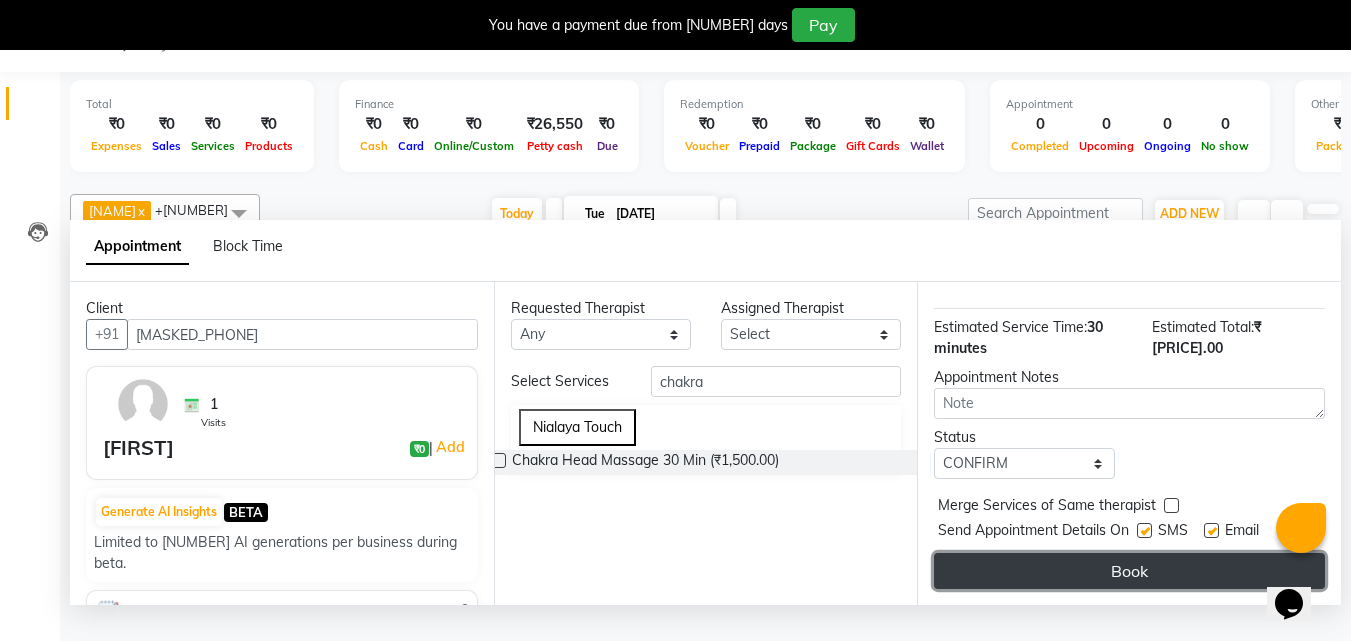 click on "Book" at bounding box center [1129, 571] 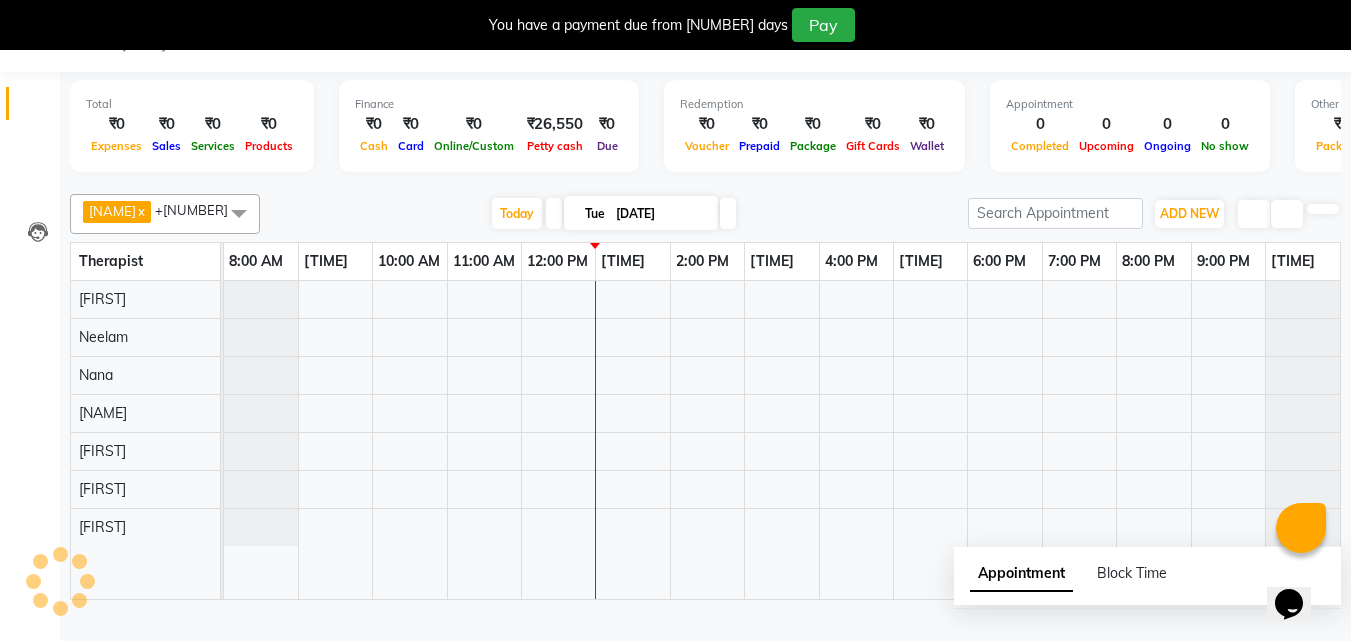 scroll, scrollTop: 0, scrollLeft: 0, axis: both 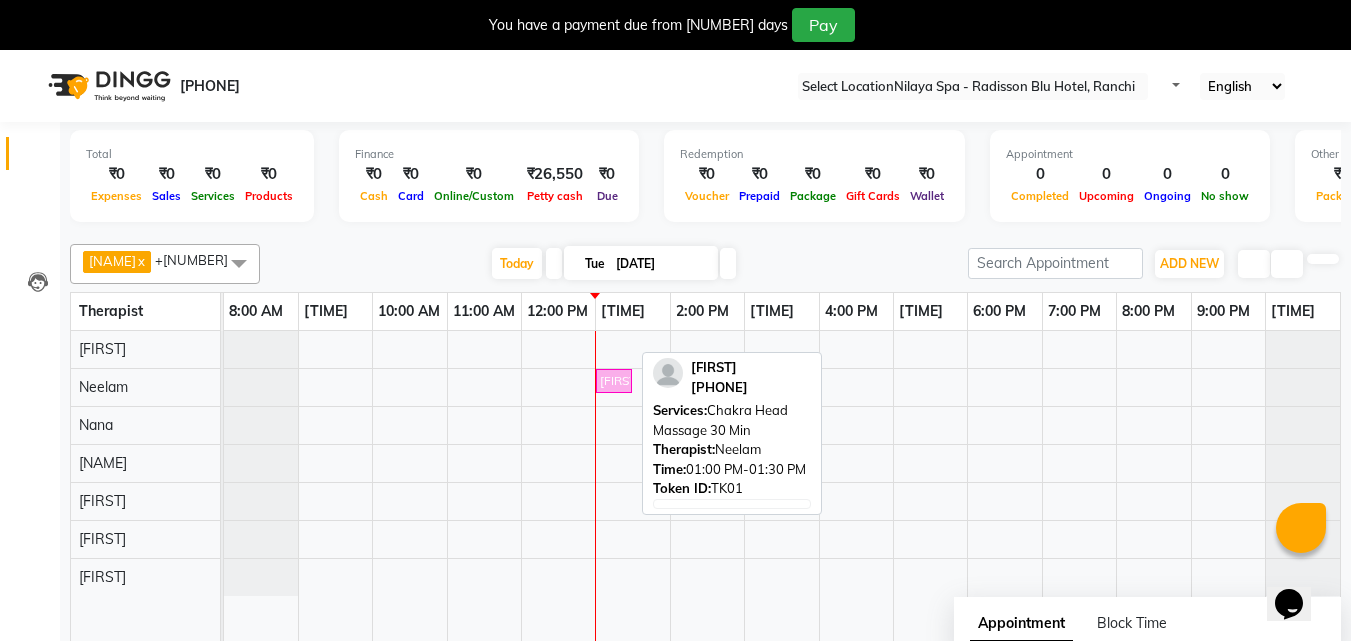 click at bounding box center [631, 381] 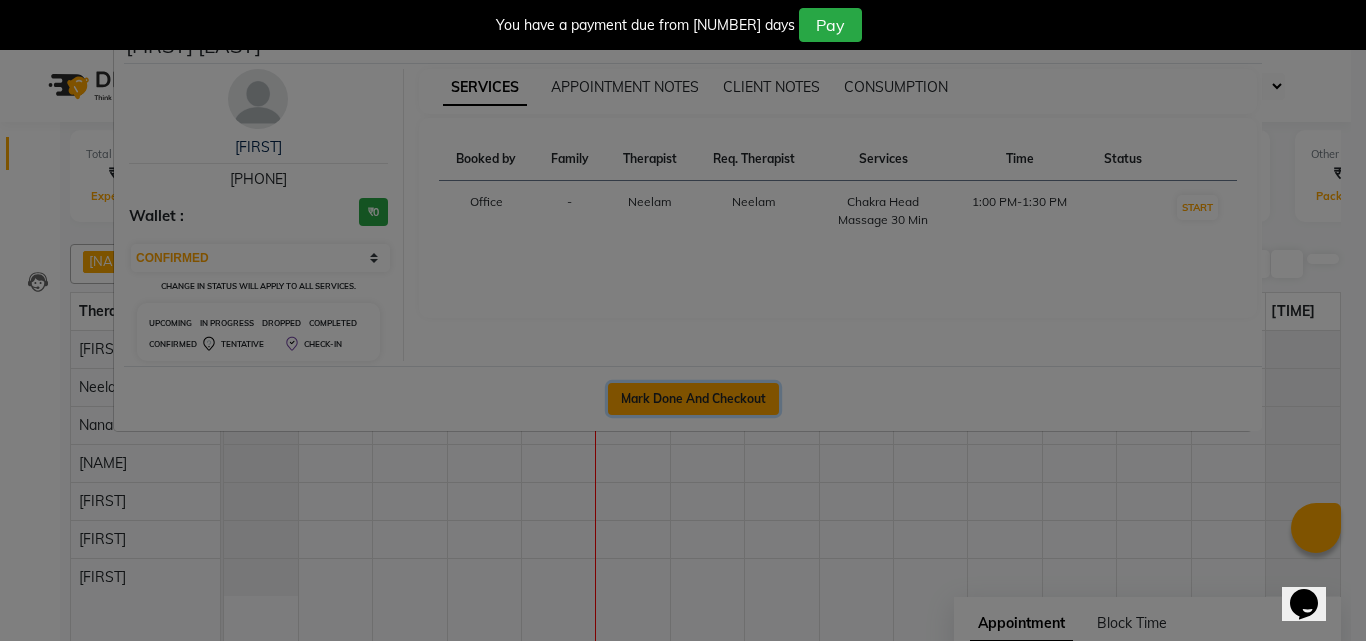 click on "Mark Done And Checkout" at bounding box center (693, 399) 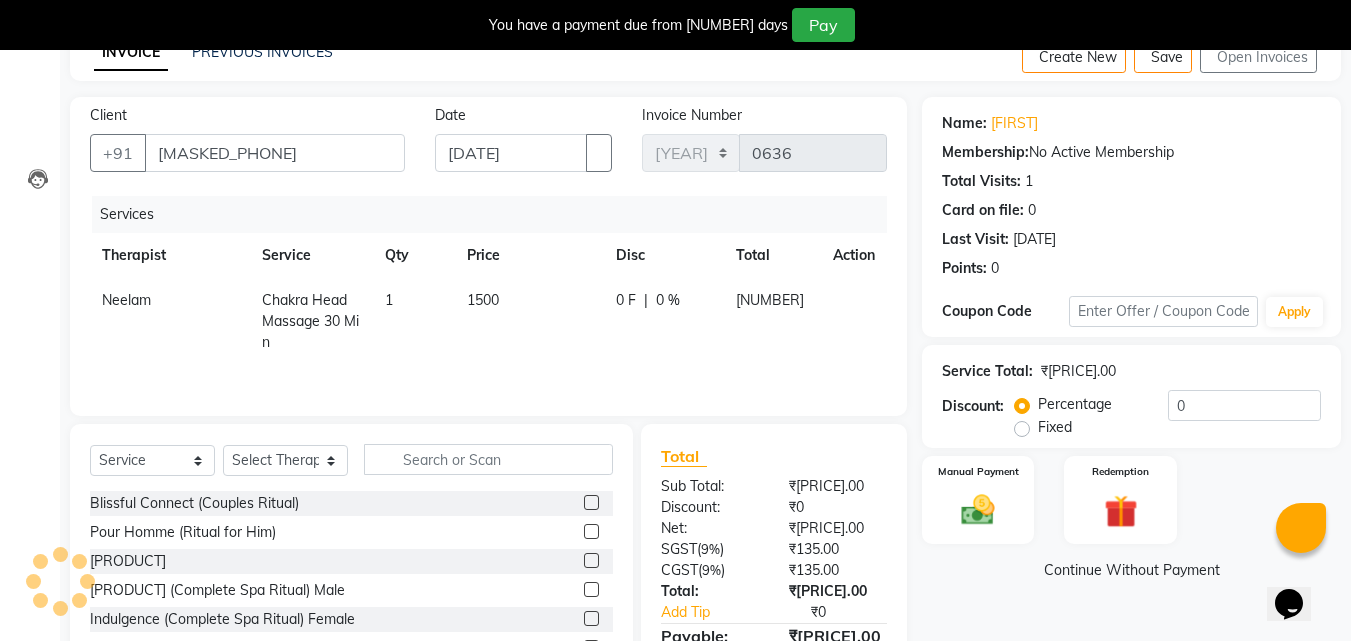 scroll, scrollTop: 210, scrollLeft: 0, axis: vertical 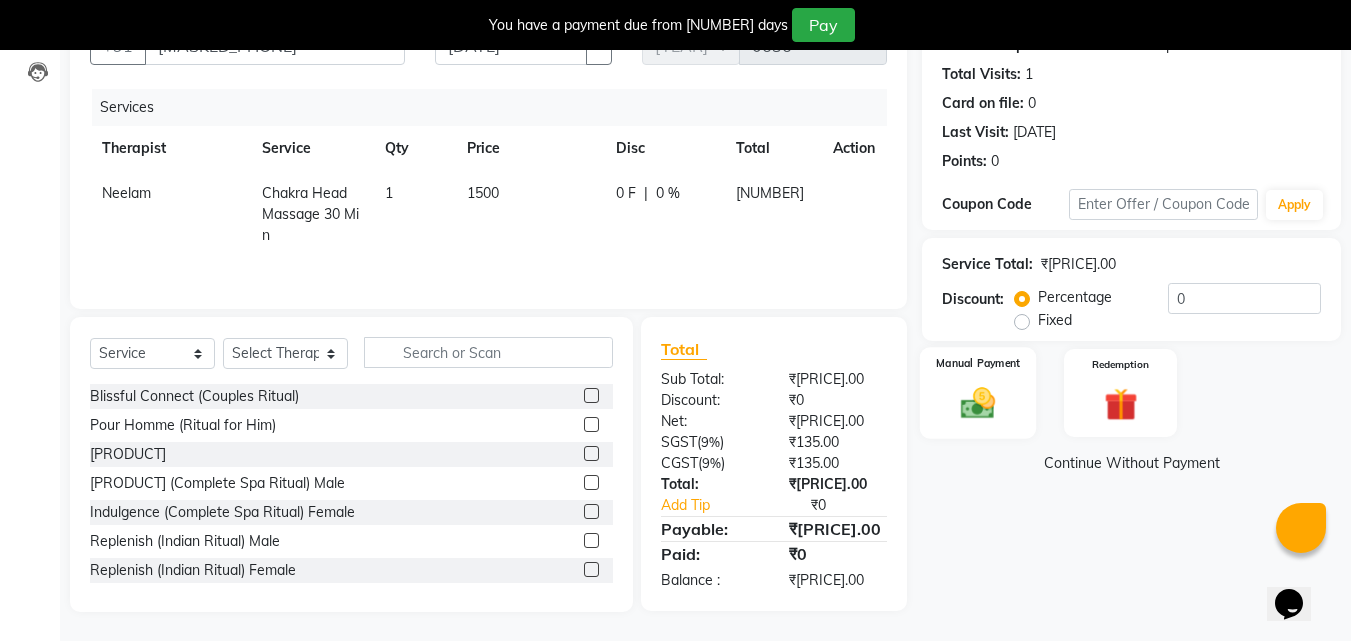 click at bounding box center [978, 403] 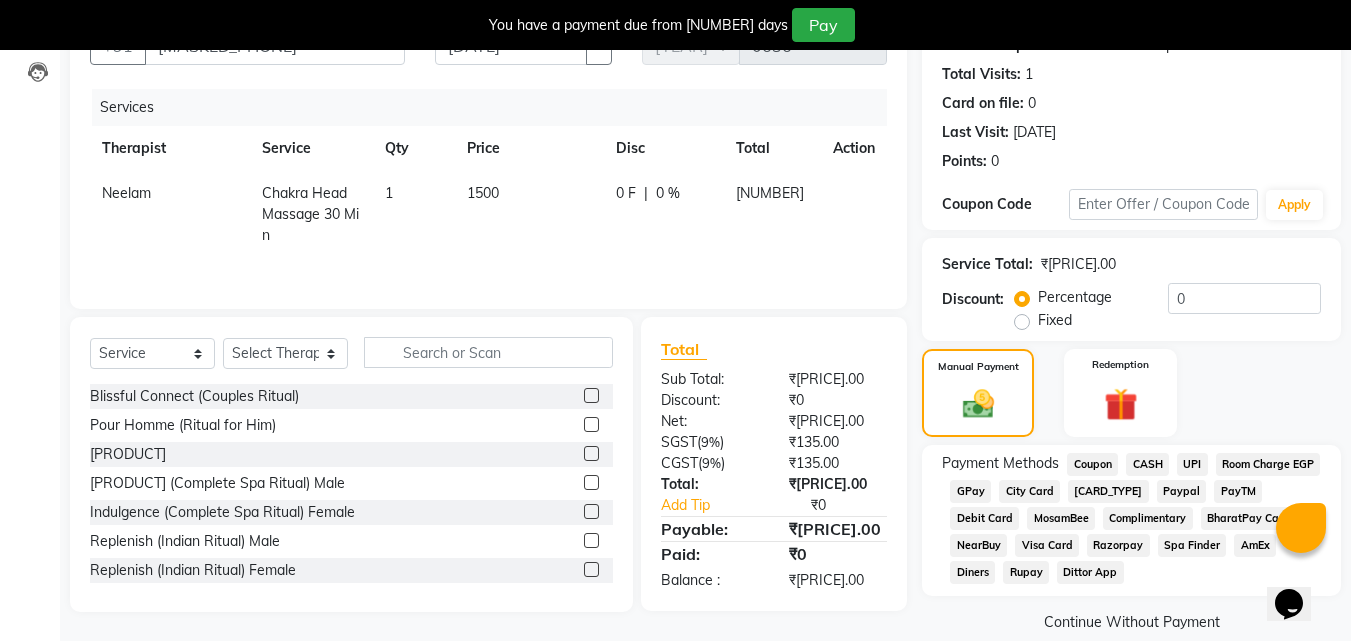 scroll, scrollTop: 243, scrollLeft: 0, axis: vertical 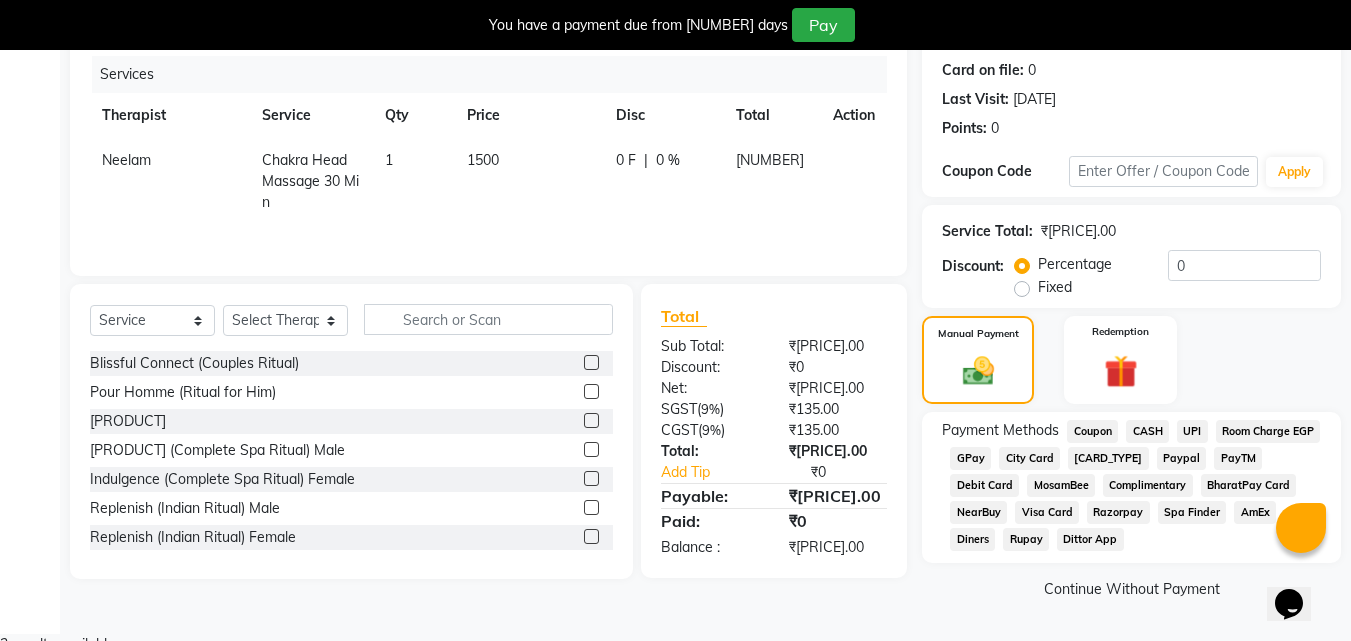 click on "UPI" at bounding box center (1092, 431) 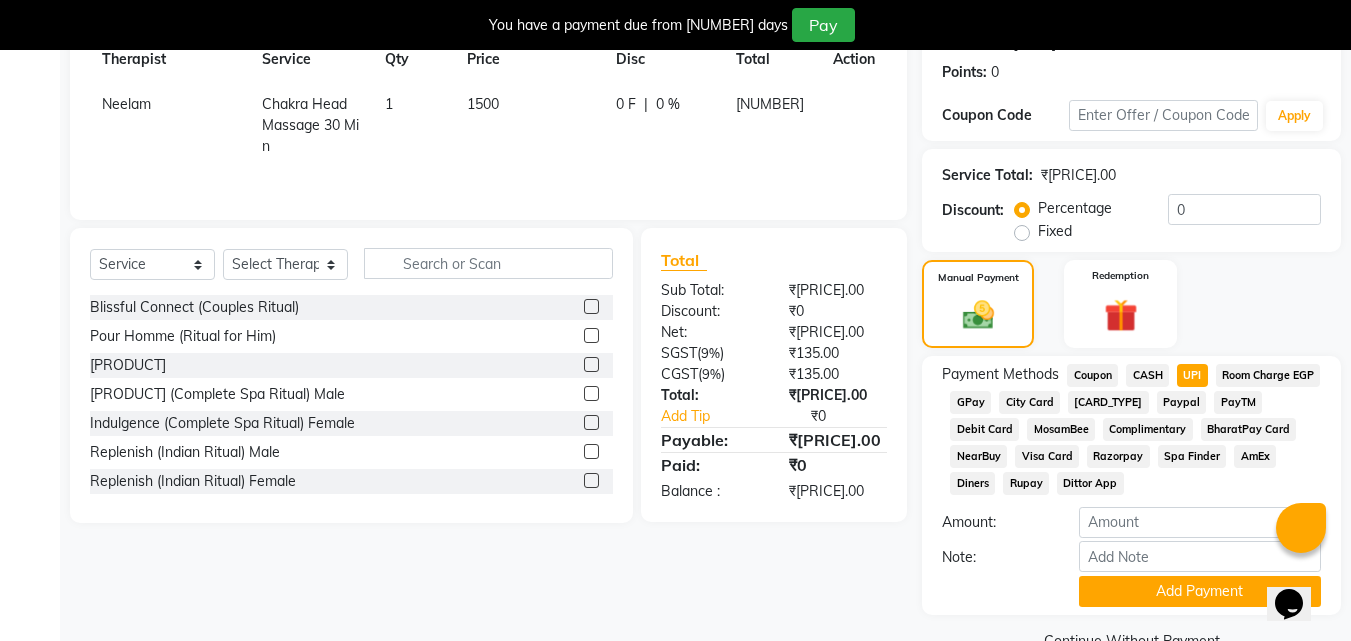 scroll, scrollTop: 349, scrollLeft: 0, axis: vertical 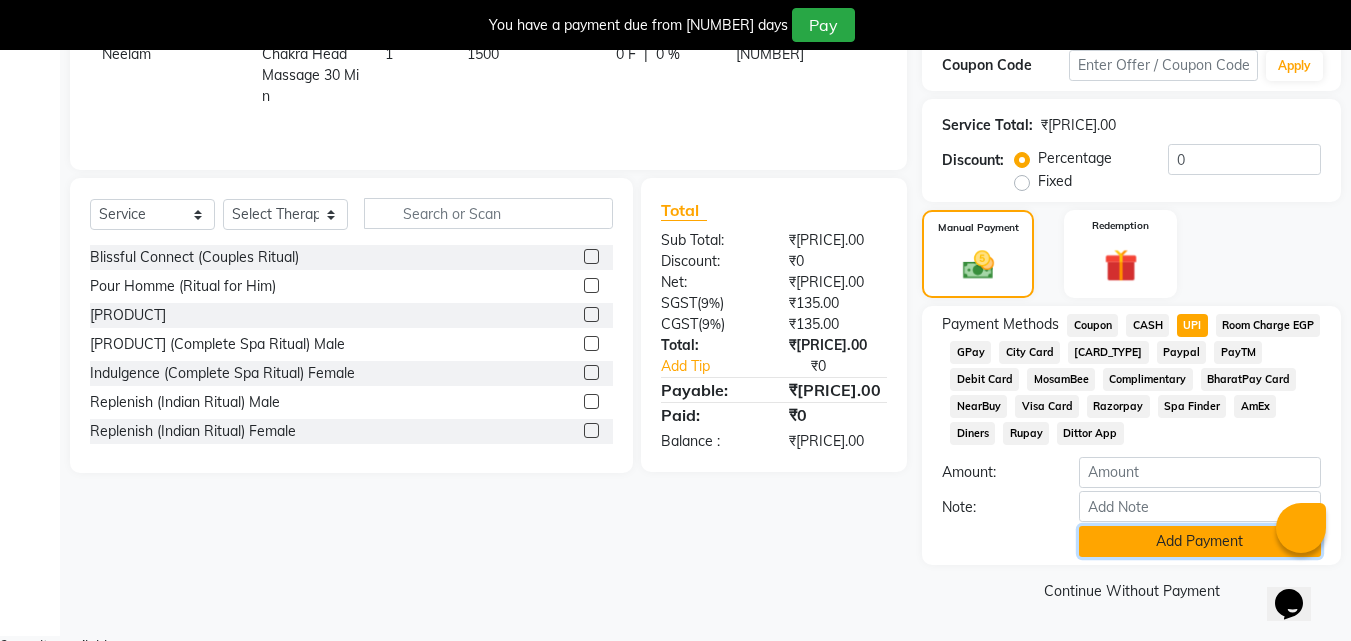 click on "Add Payment" at bounding box center (1200, 541) 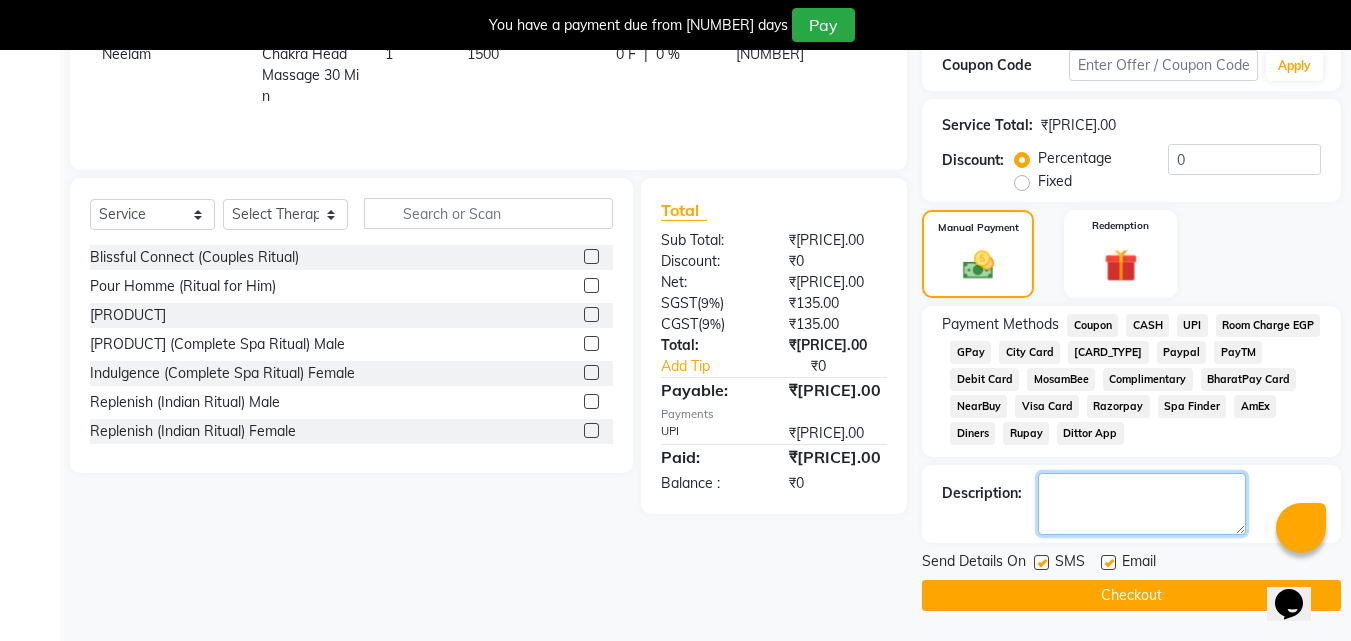 click at bounding box center (1142, 504) 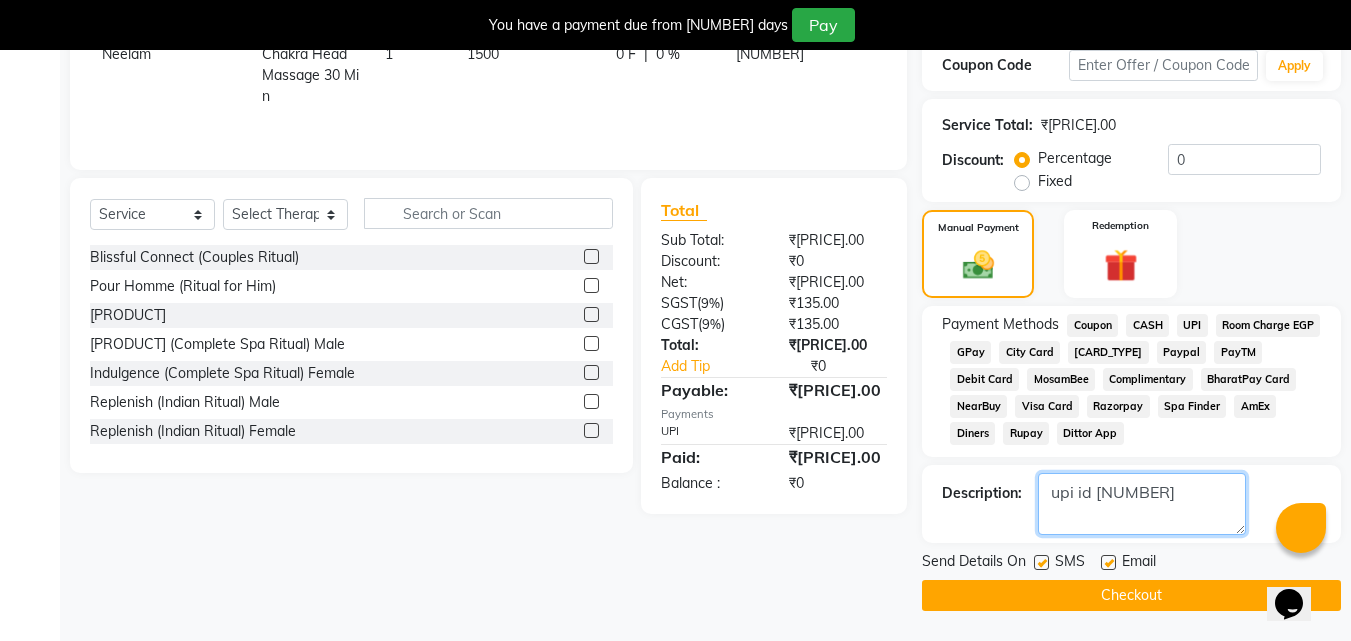 type on "upi id [NUMBER]" 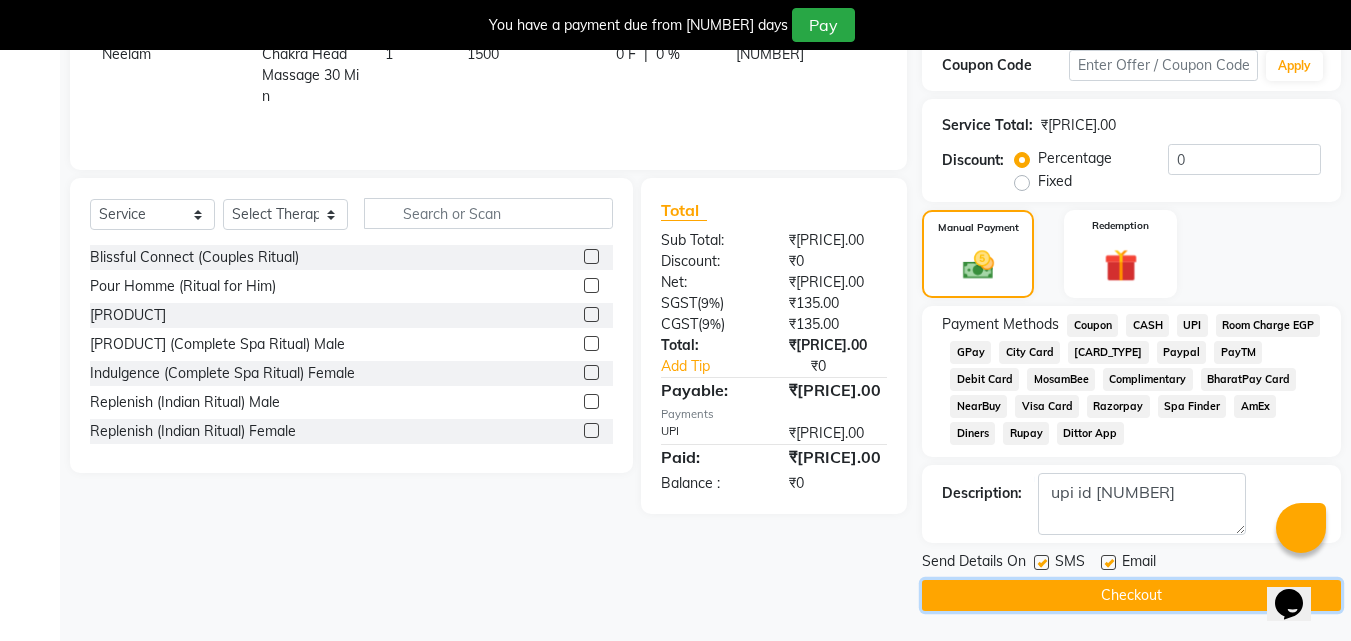 click on "Checkout" at bounding box center (1131, 595) 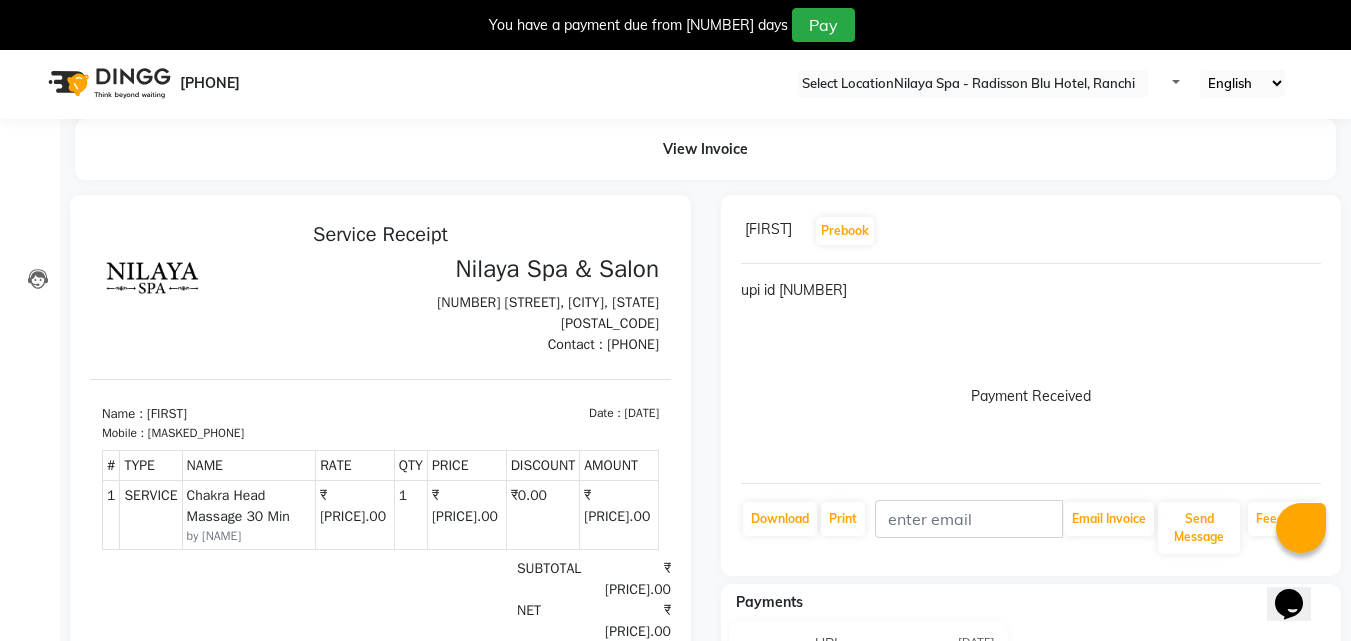 scroll, scrollTop: 0, scrollLeft: 0, axis: both 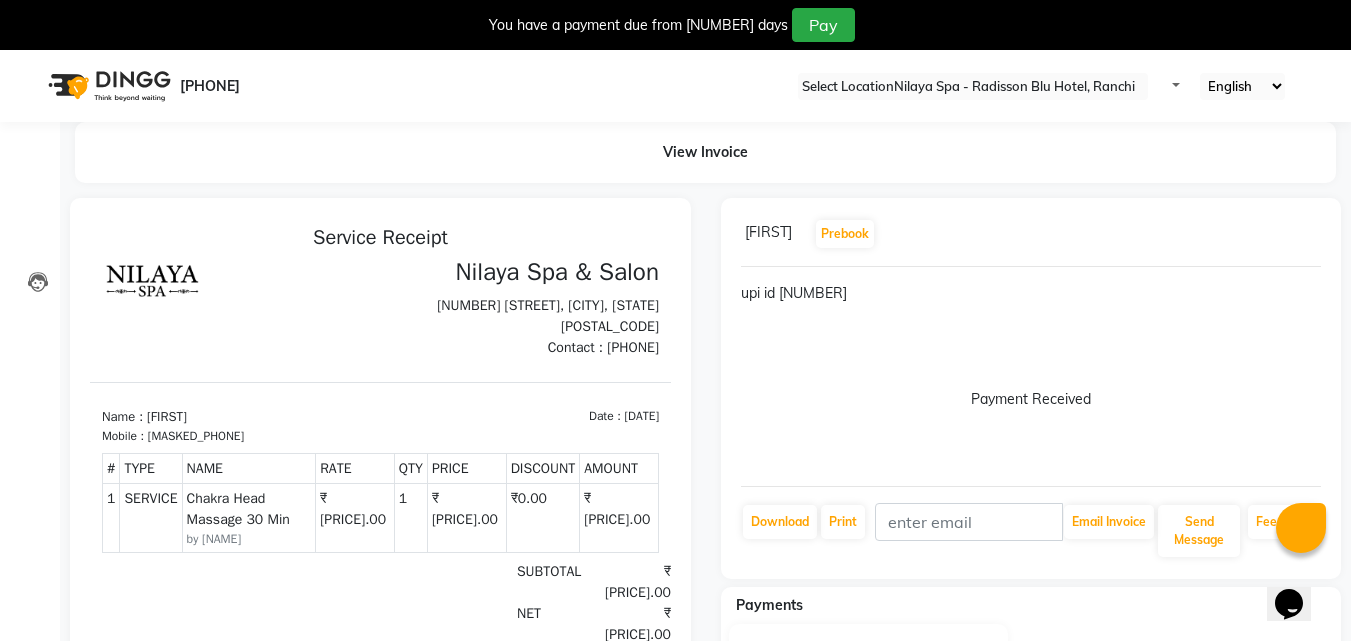 click at bounding box center (31, 58) 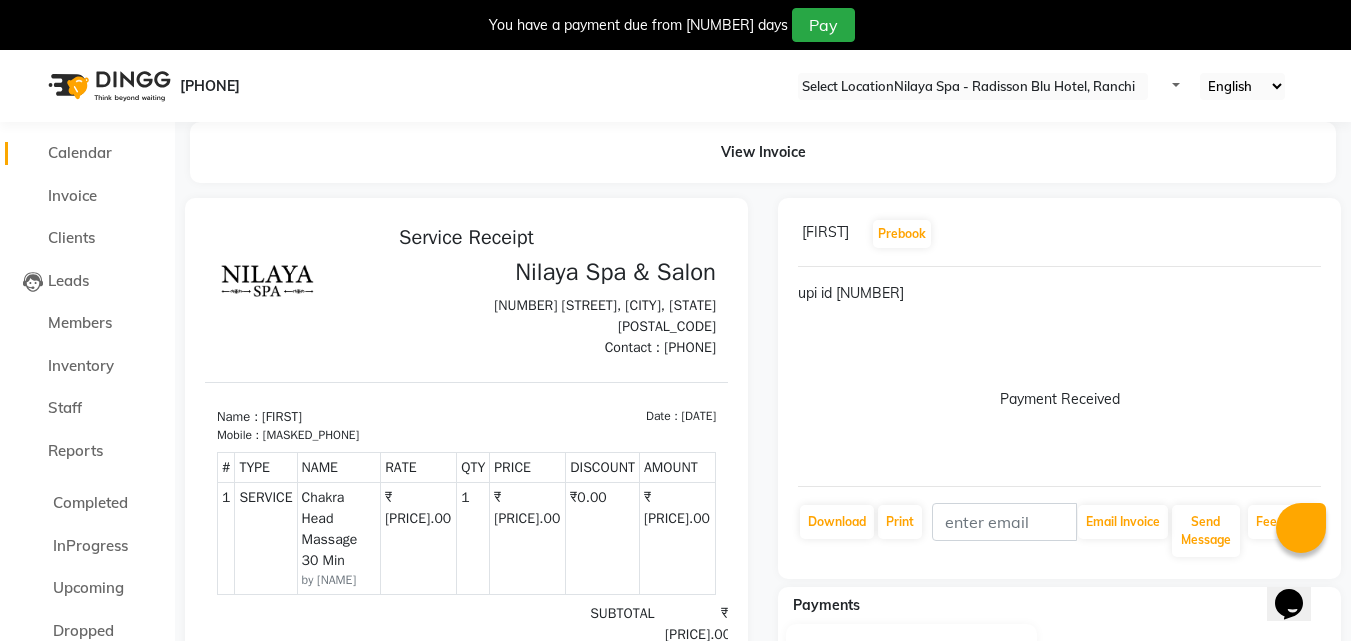click at bounding box center (33, 158) 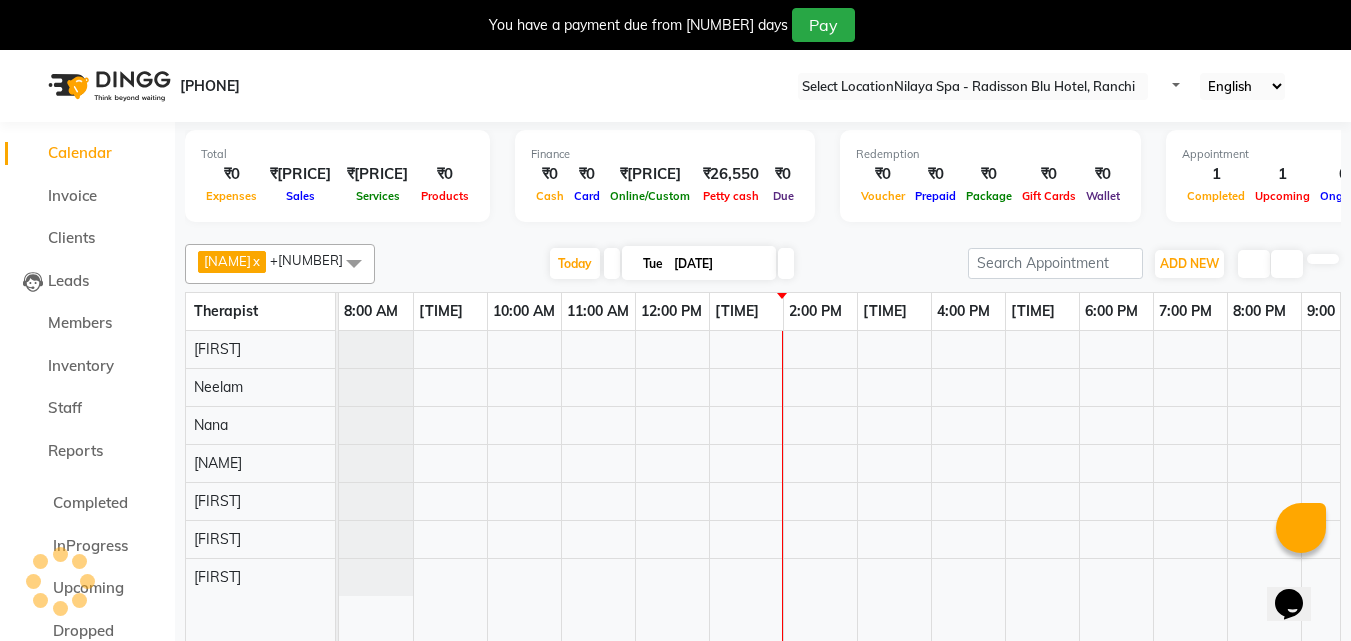 scroll, scrollTop: 0, scrollLeft: 0, axis: both 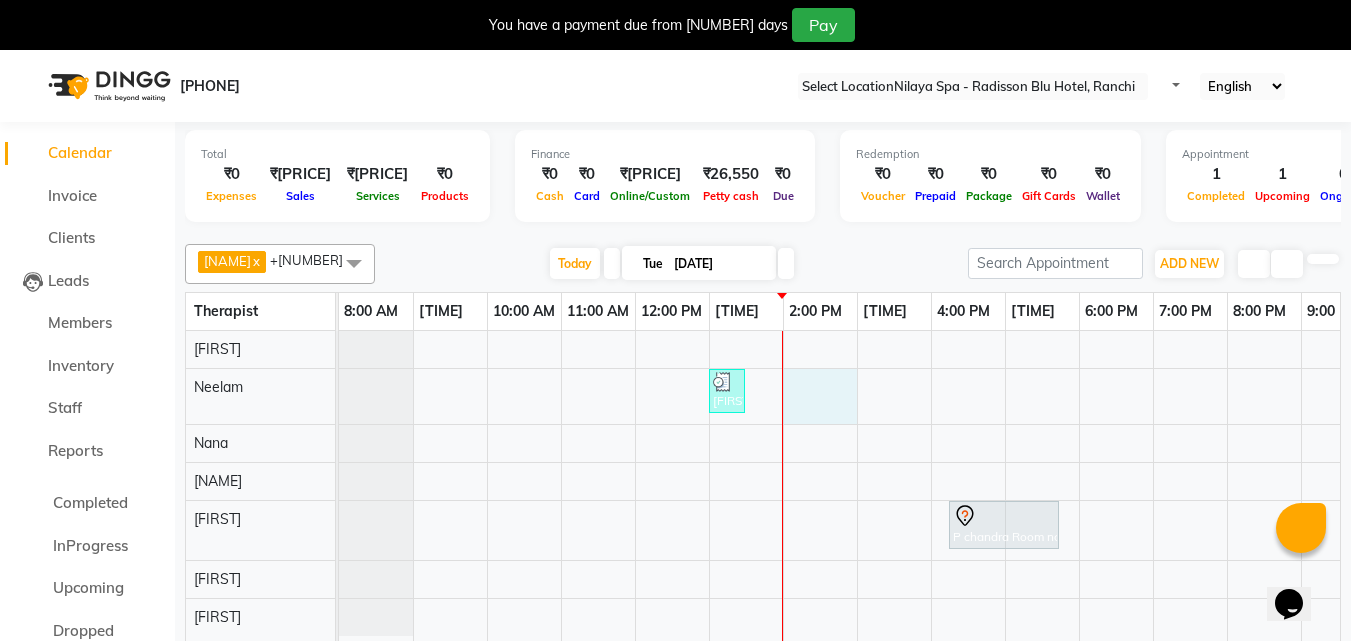click on "Mukesh, TK01, 01:00 PM-01:30 PM, Chakra Head Massage 30 Min P chandra Room no - 514, TK02, 04:15 PM-05:45 PM, R3 Fusion Therapy(Male) 90 Min" at bounding box center (894, 490) 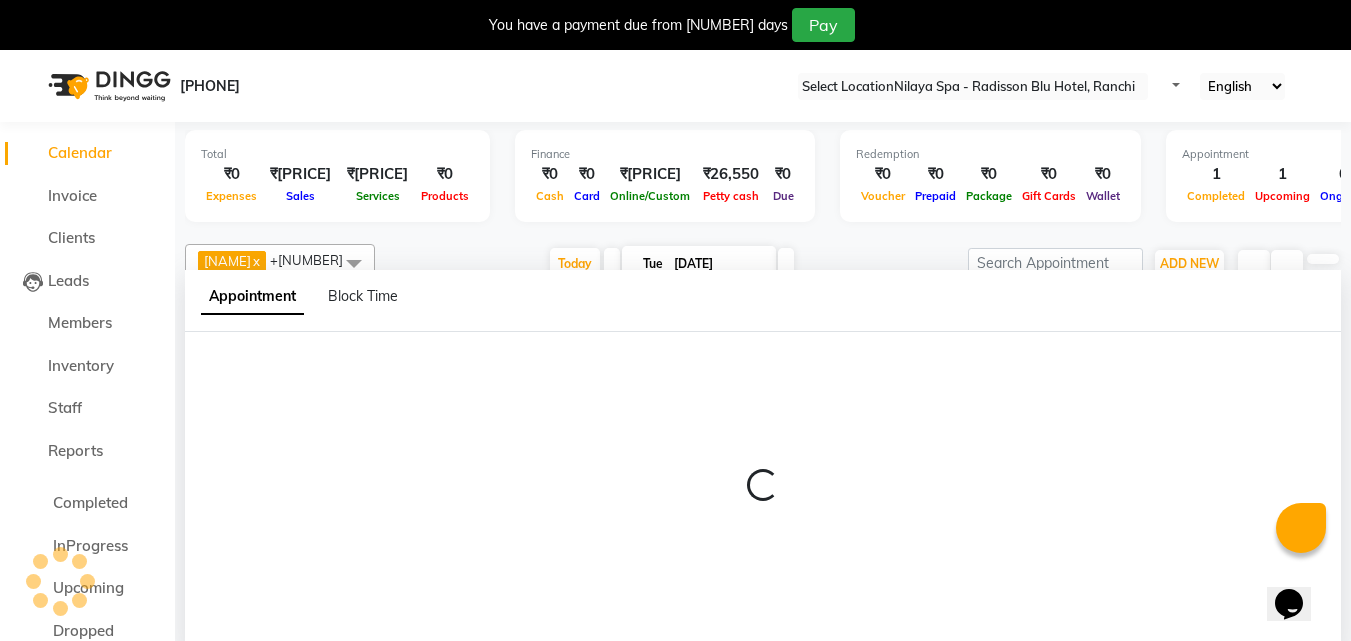 scroll, scrollTop: 50, scrollLeft: 0, axis: vertical 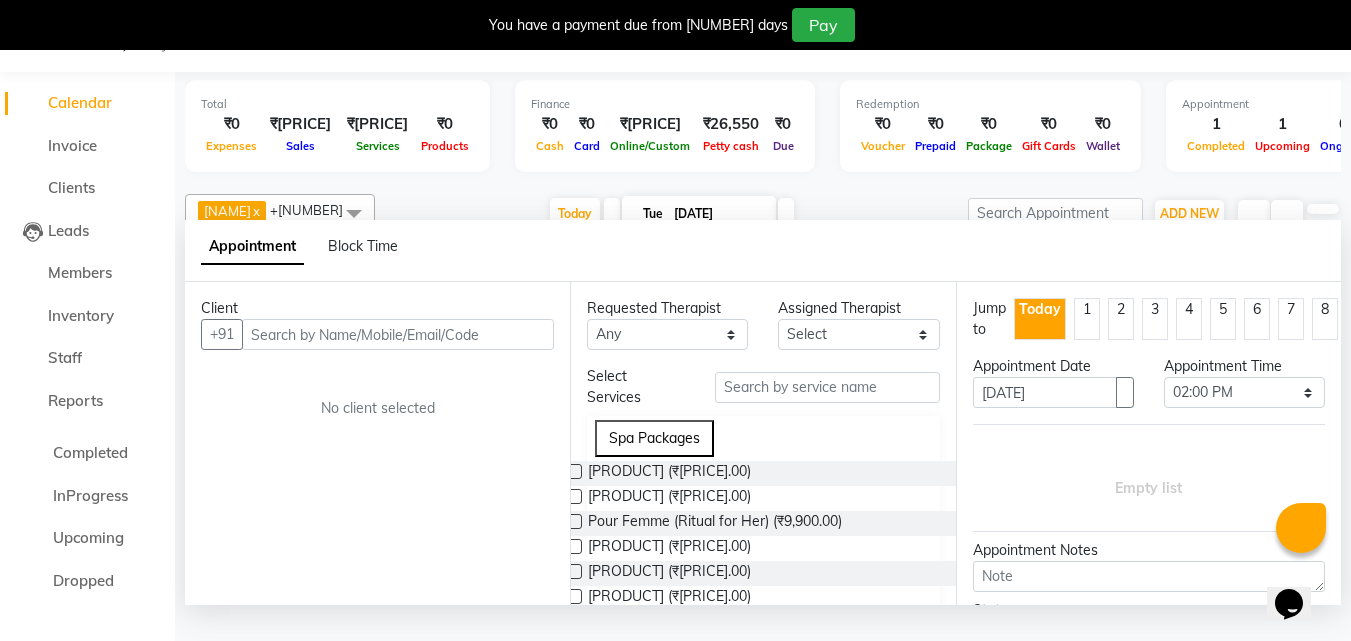 click at bounding box center [398, 334] 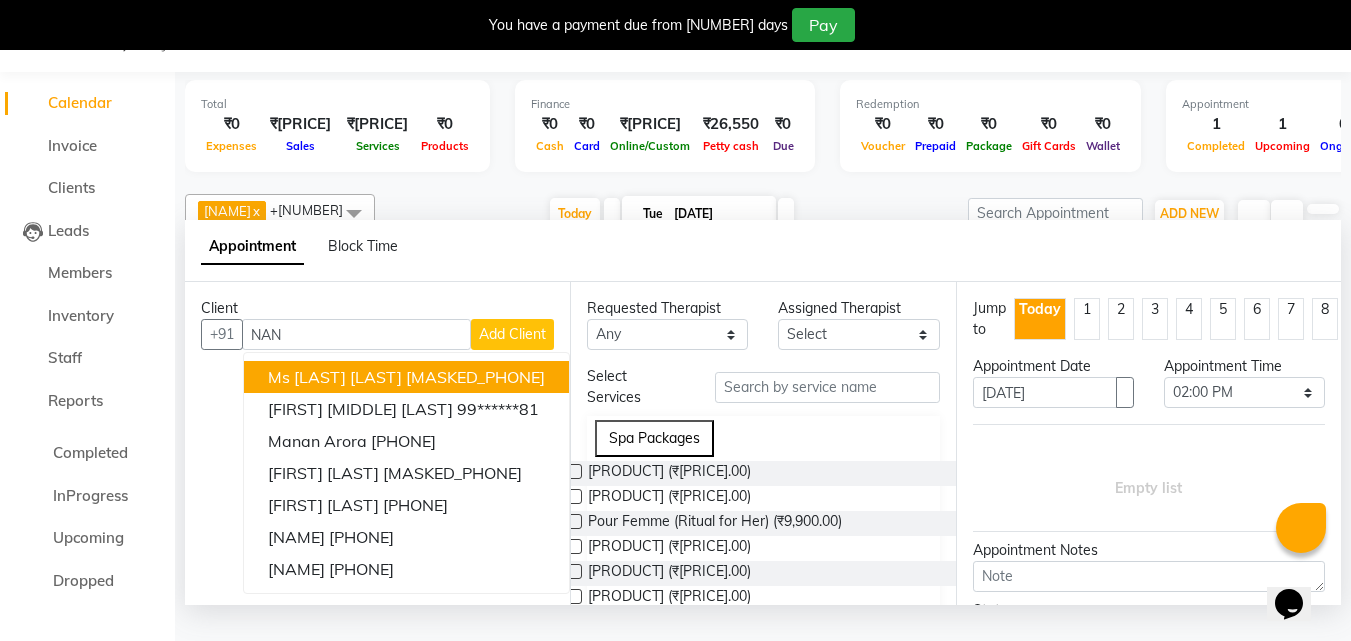 click on "[MASKED_PHONE]" at bounding box center [475, 377] 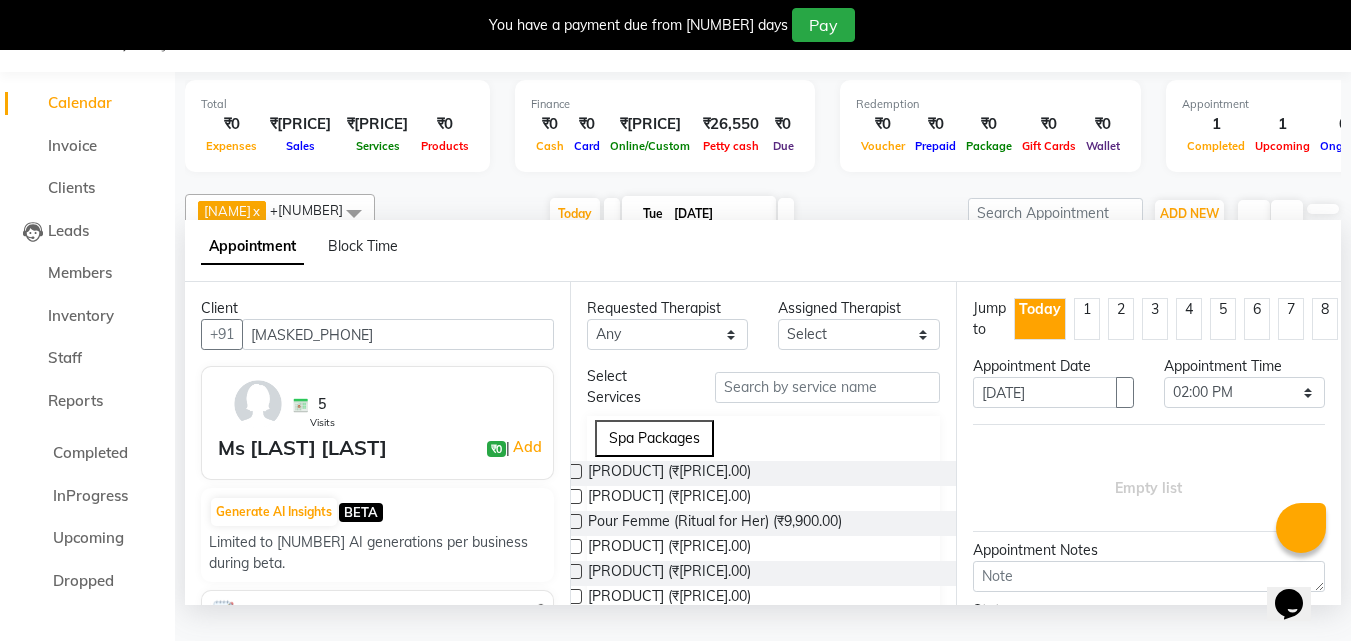 type on "[MASKED_PHONE]" 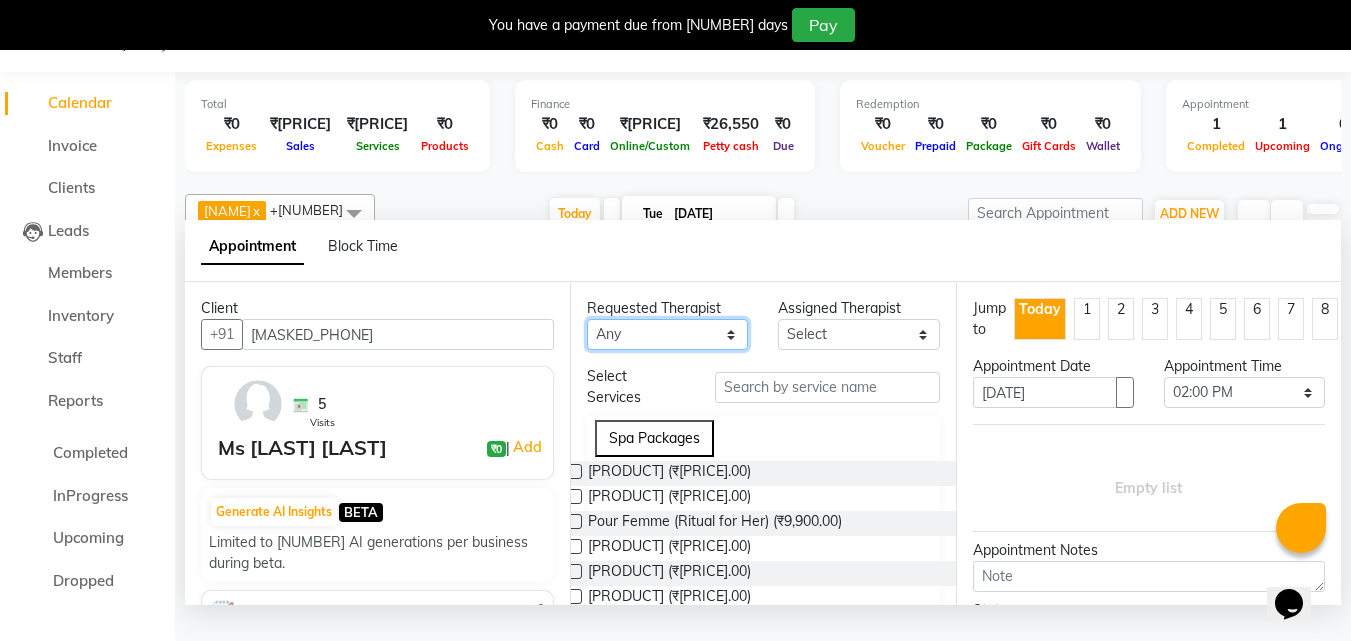click on "Any Angel [FIRST] [FIRST] [FIRST] Office [FIRST] [FIRST] [FIRST]" at bounding box center [667, 334] 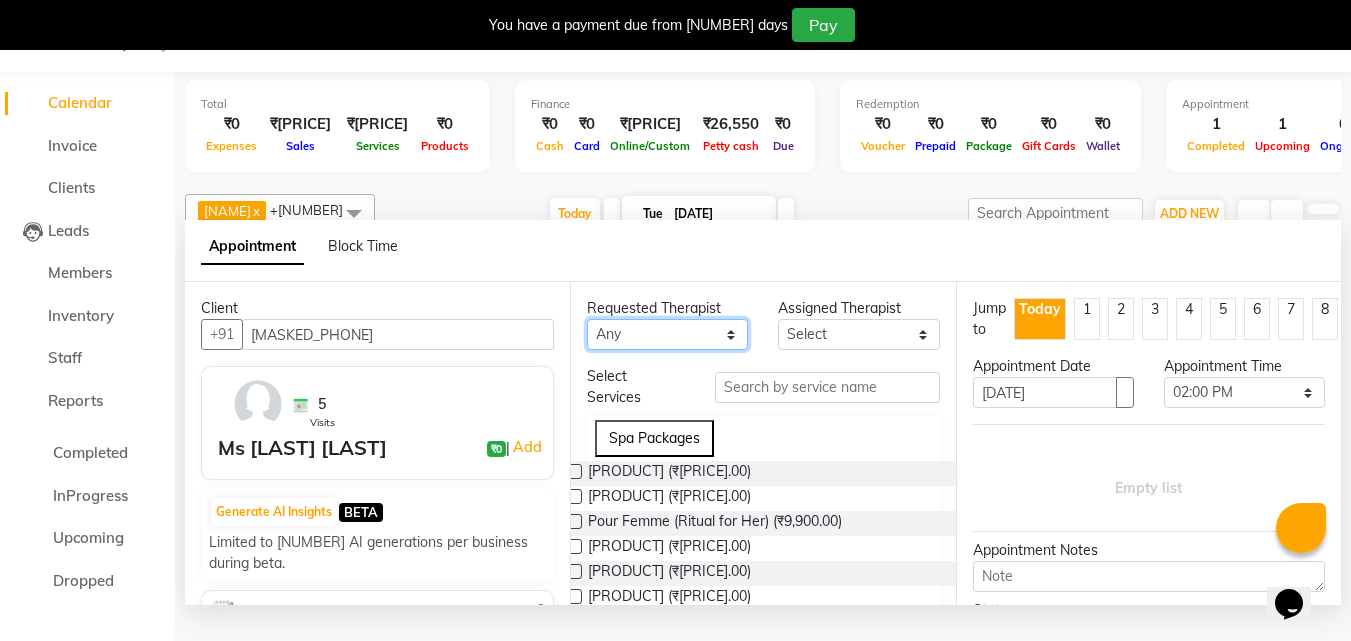 select on "[INVOICE_NUMBER]" 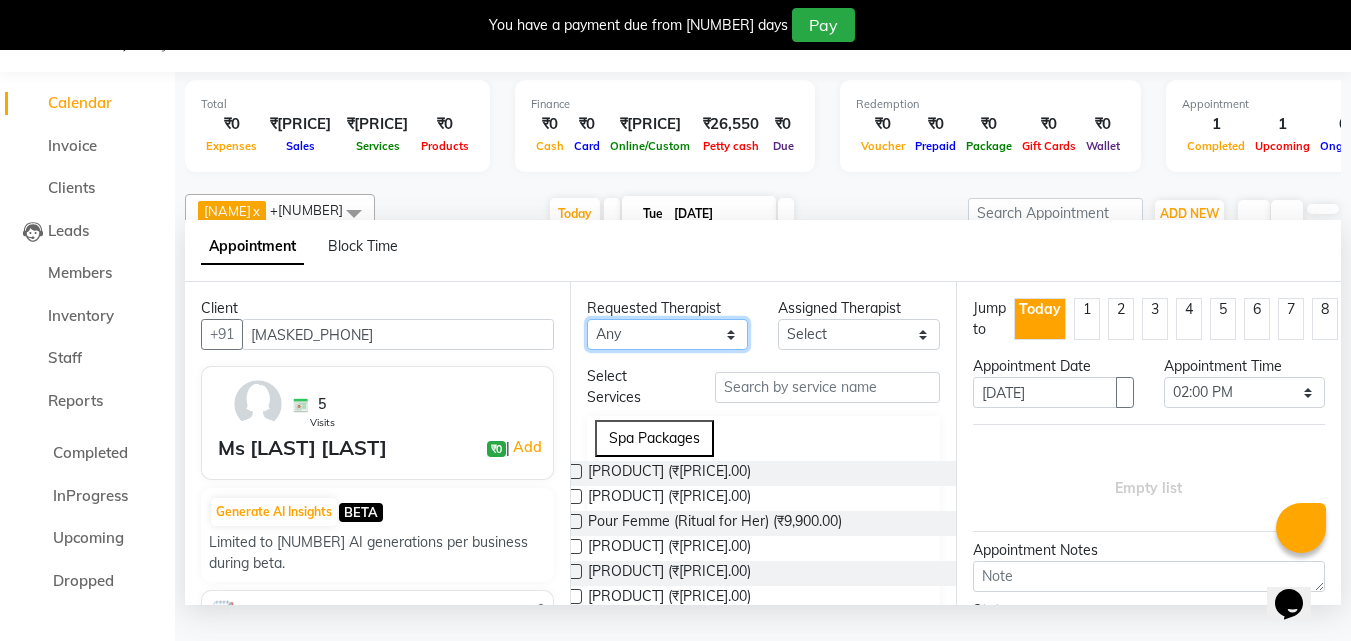 click on "Any Angel [FIRST] [FIRST] [FIRST] Office [FIRST] [FIRST] [FIRST]" at bounding box center (667, 334) 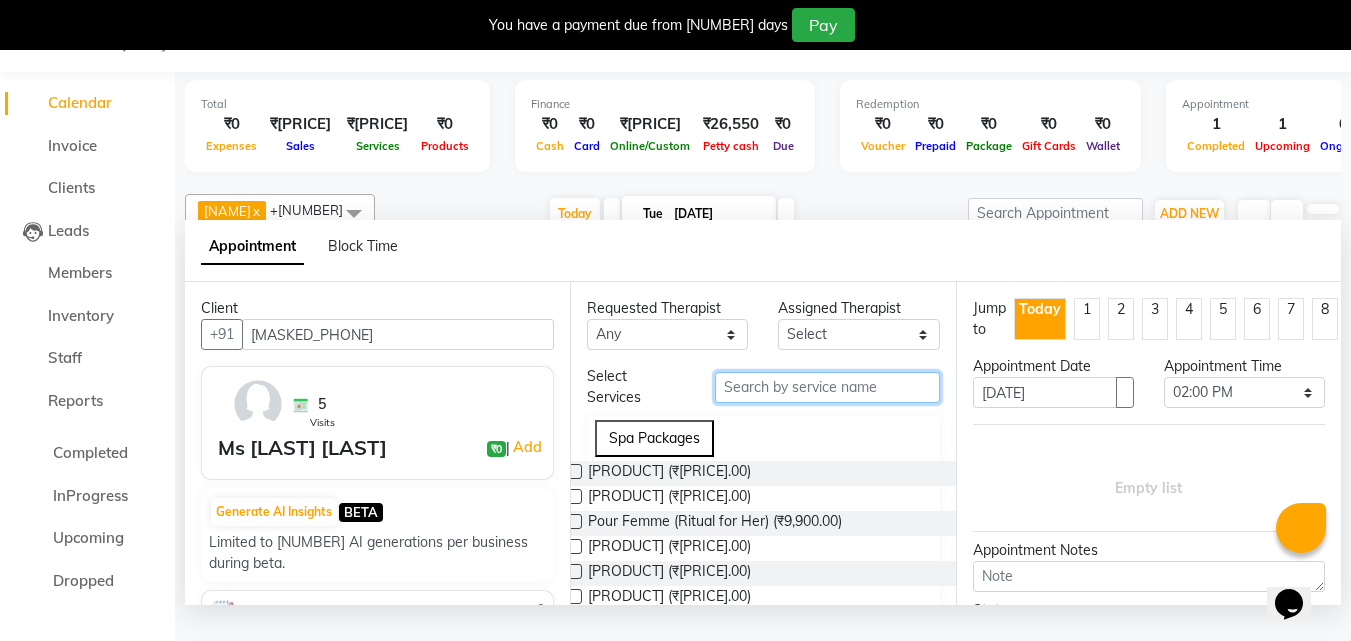 click at bounding box center (827, 387) 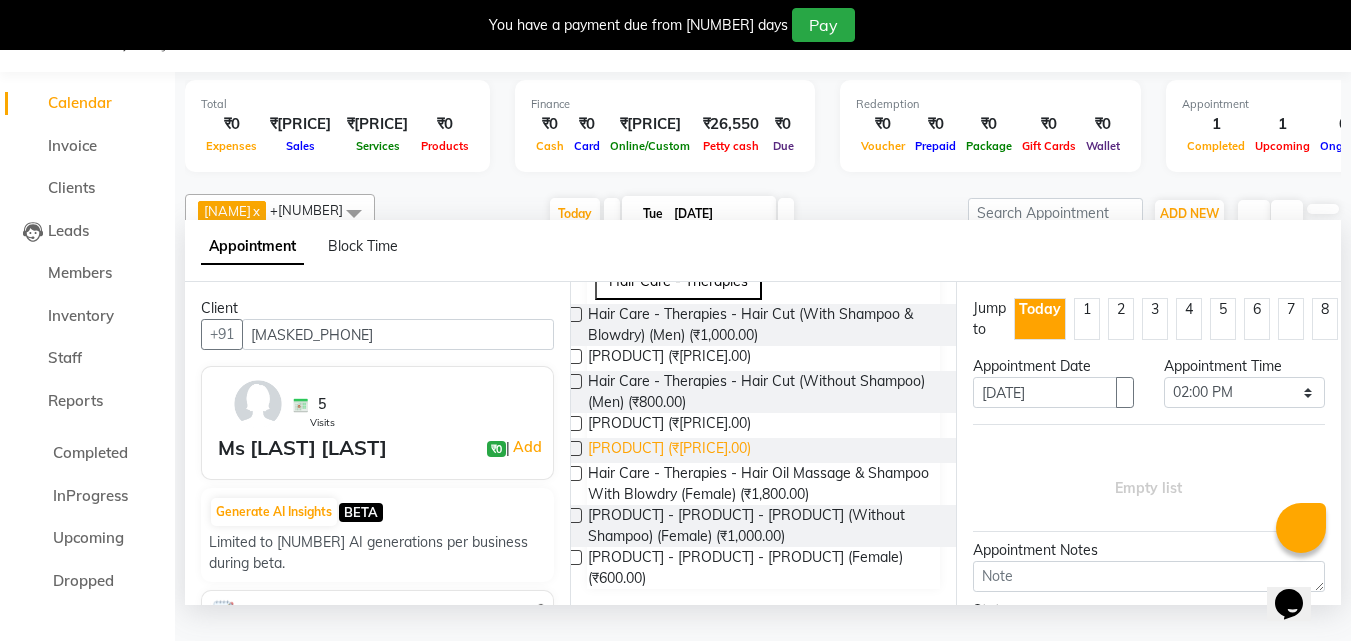 scroll, scrollTop: 239, scrollLeft: 0, axis: vertical 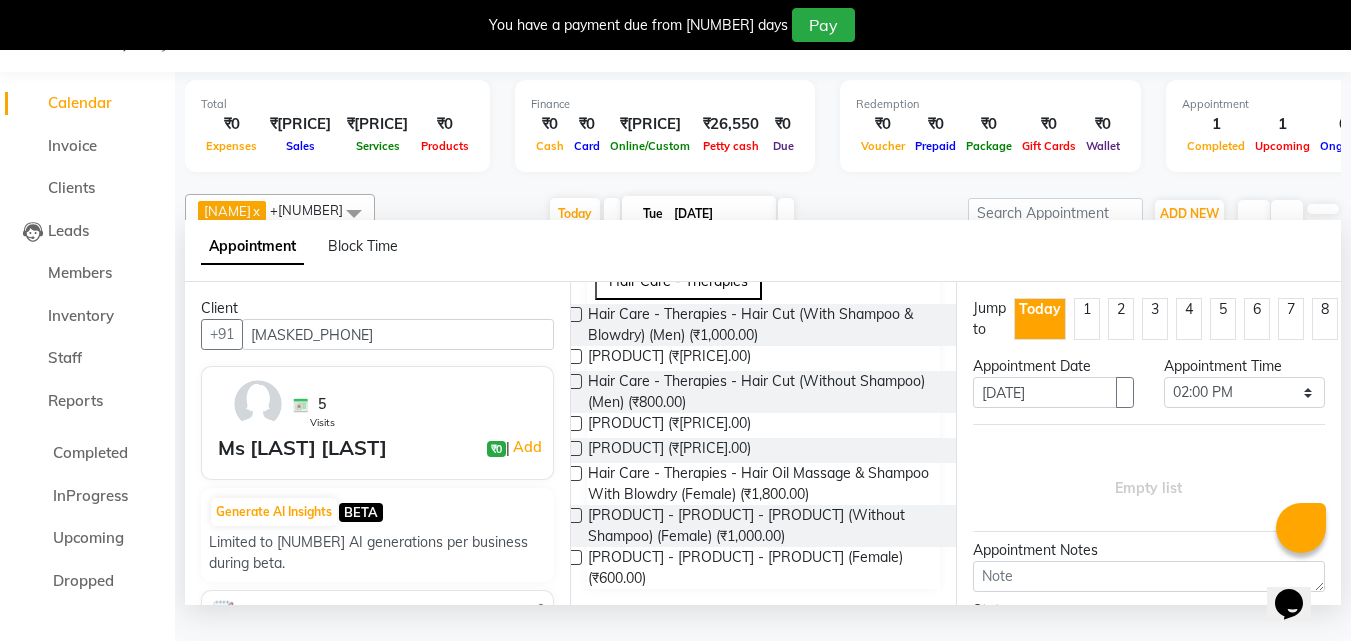 type on "SHAMPOO" 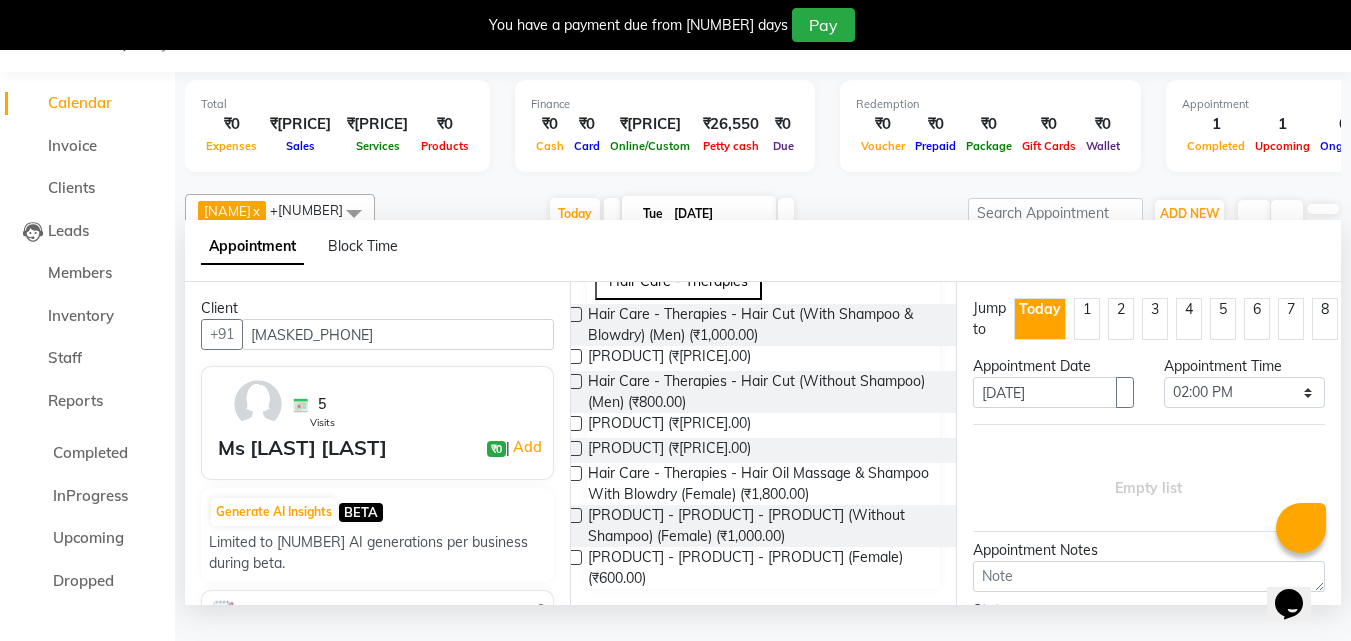 click on "[PRODUCT] - [PRODUCT] - [PRODUCT] (Female) (₹600.00)" at bounding box center (763, 568) 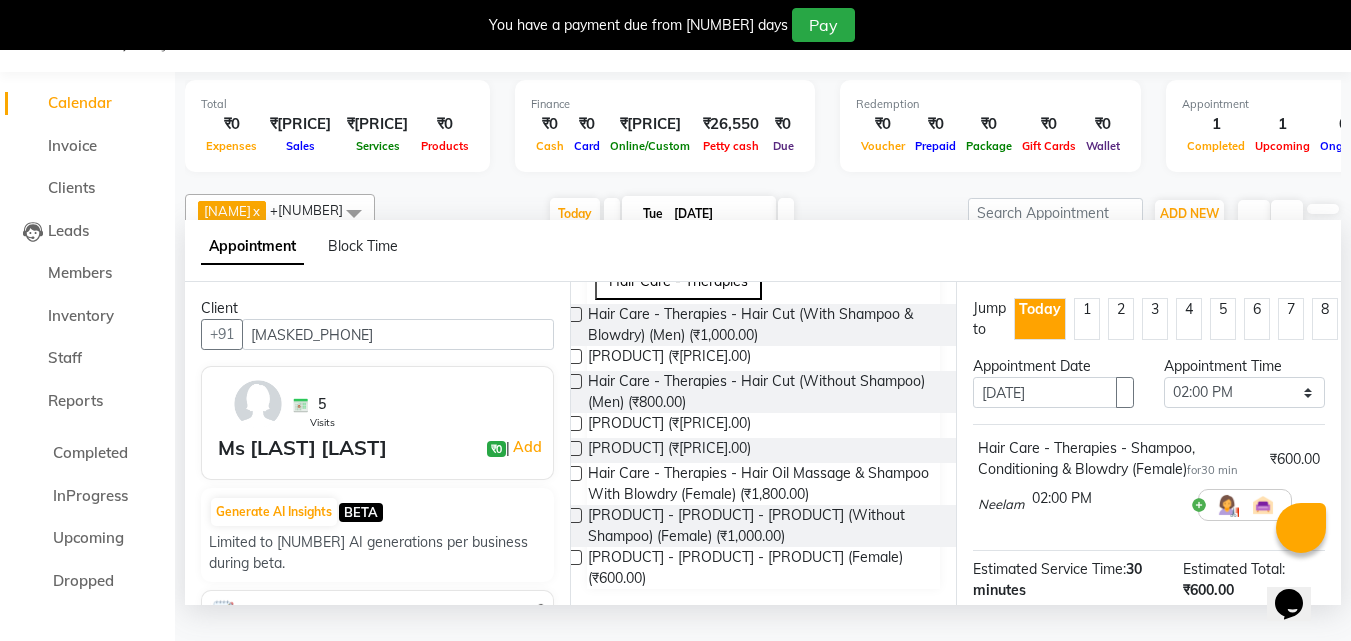 click at bounding box center [1107, 498] 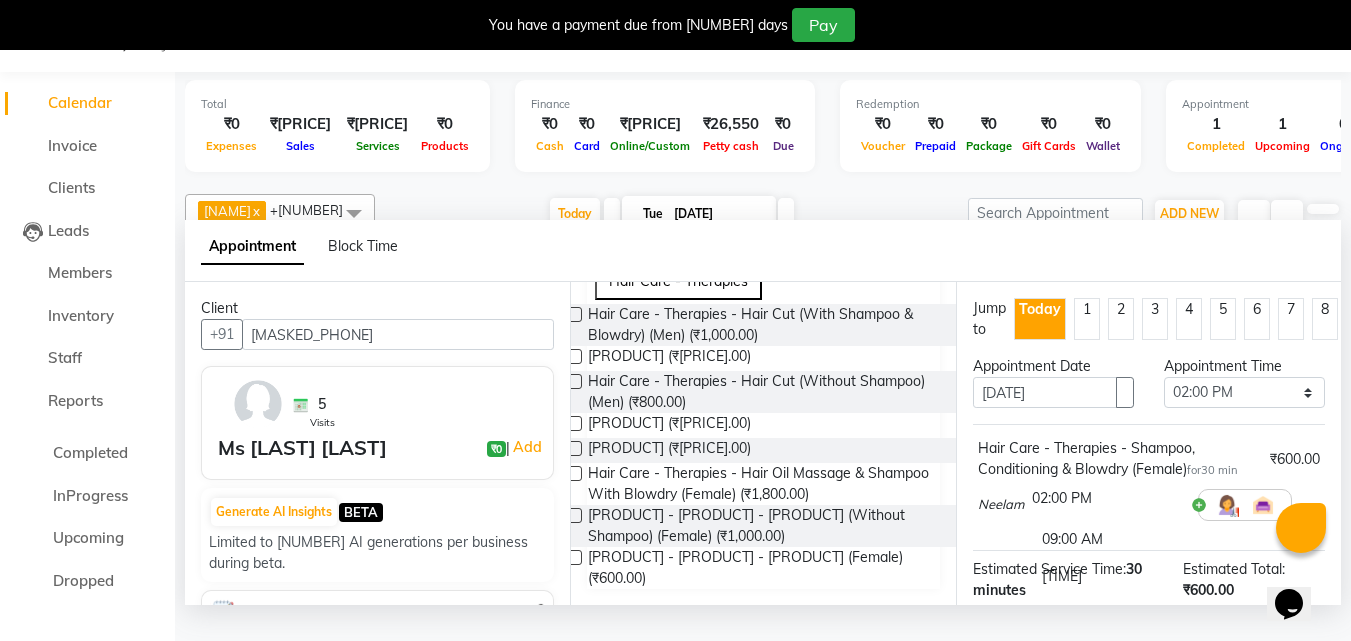 scroll, scrollTop: 744, scrollLeft: 0, axis: vertical 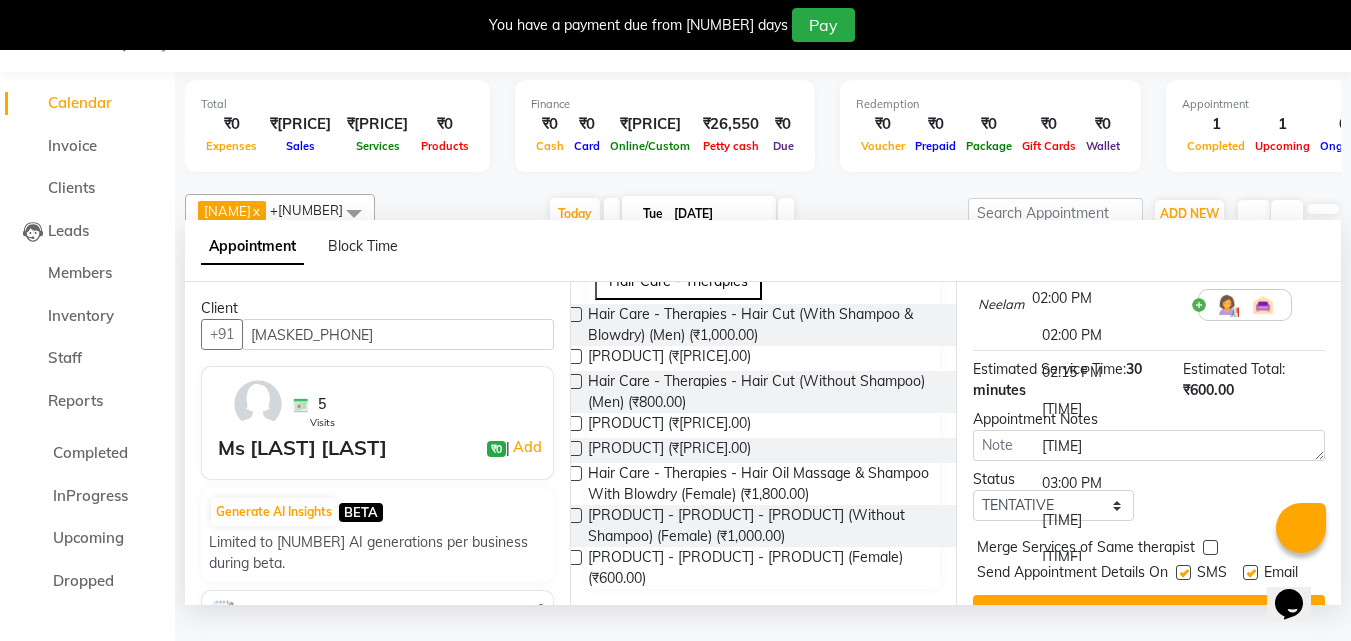 click on "02:15 PM" at bounding box center [1107, 372] 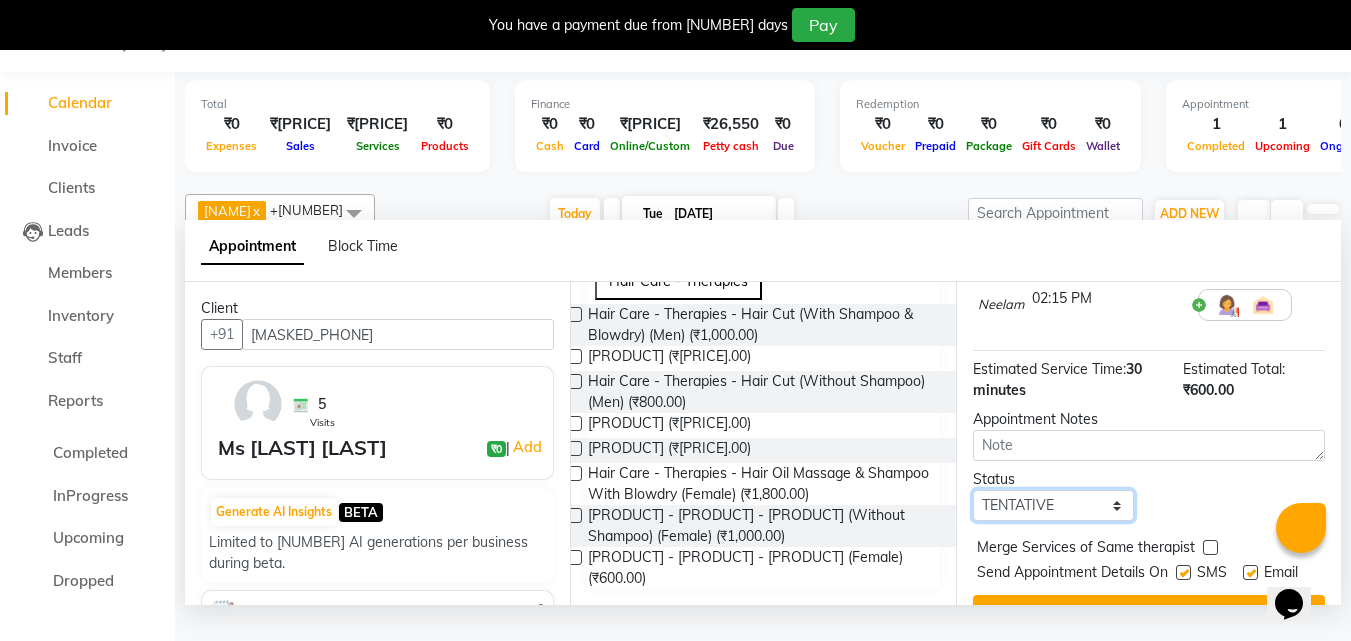 click on "Select TENTATIVE CONFIRM CHECK-IN UPCOMING" at bounding box center [1053, 505] 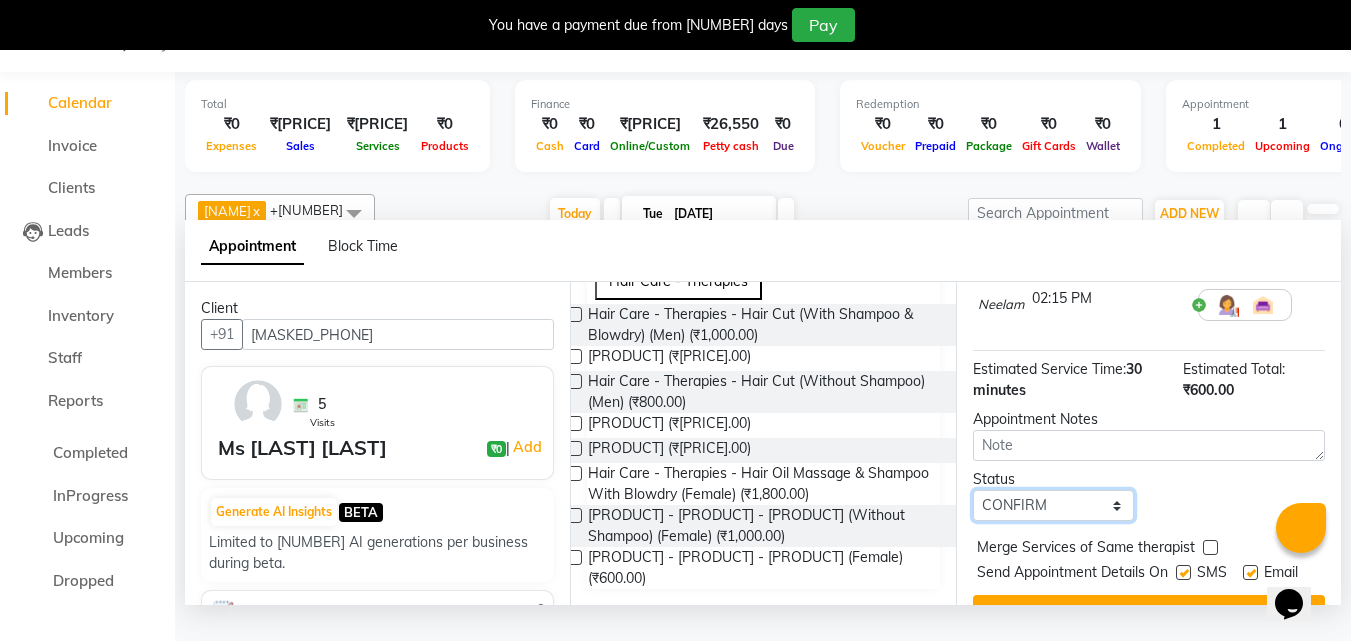 click on "Select TENTATIVE CONFIRM CHECK-IN UPCOMING" at bounding box center [1053, 505] 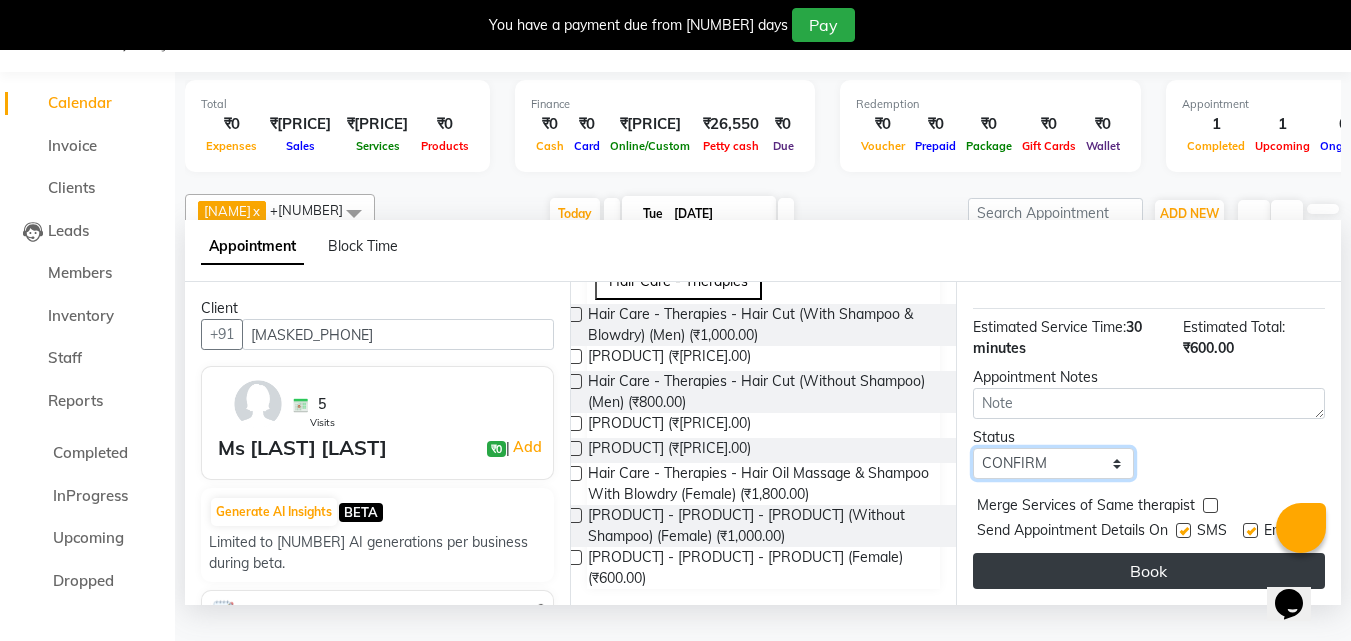 scroll, scrollTop: 298, scrollLeft: 0, axis: vertical 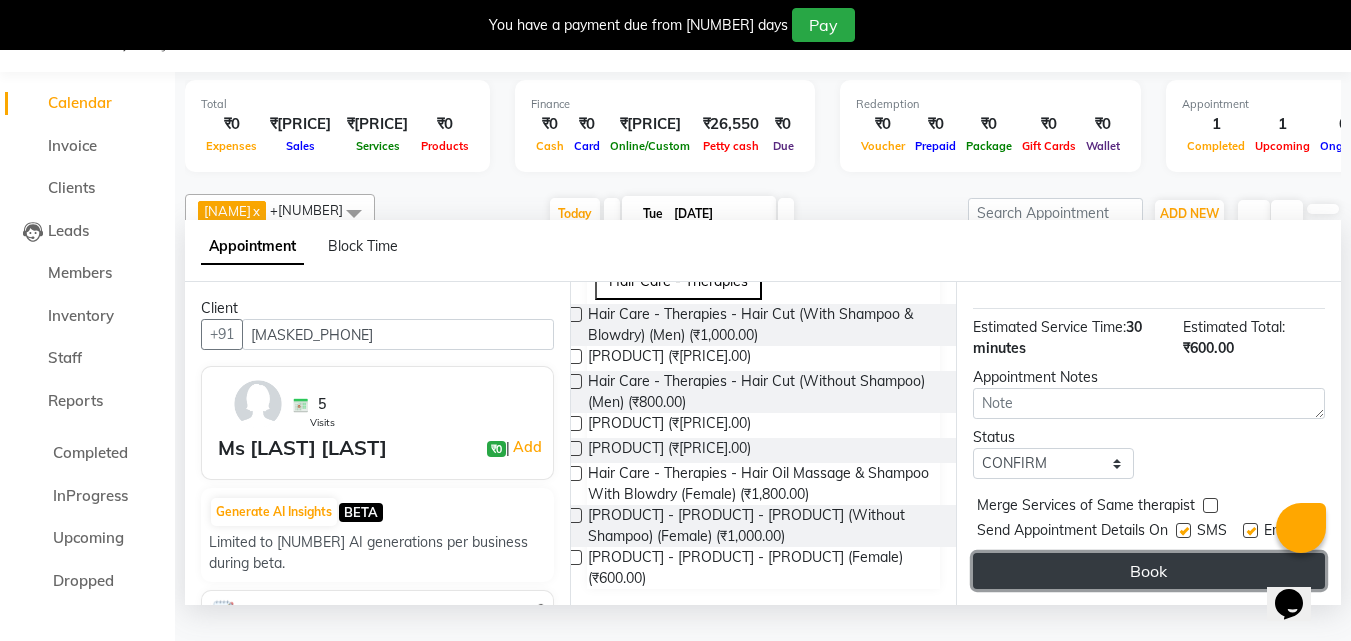 click on "Book" at bounding box center (1149, 571) 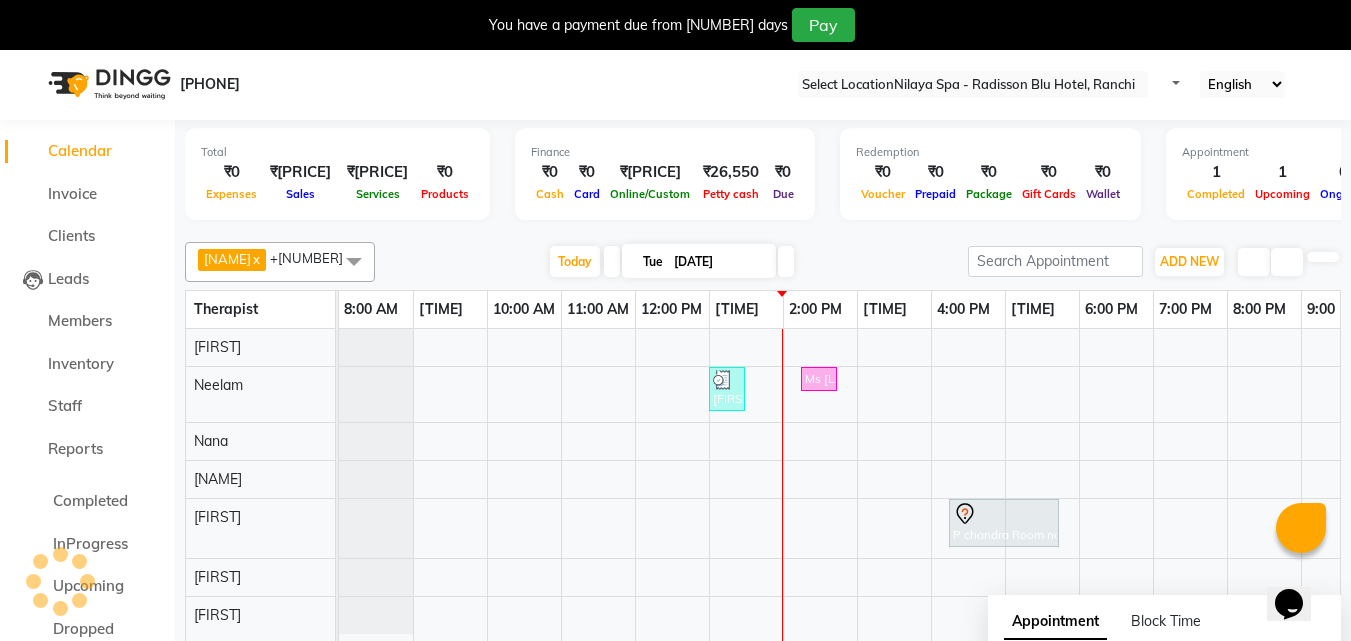 scroll, scrollTop: 0, scrollLeft: 0, axis: both 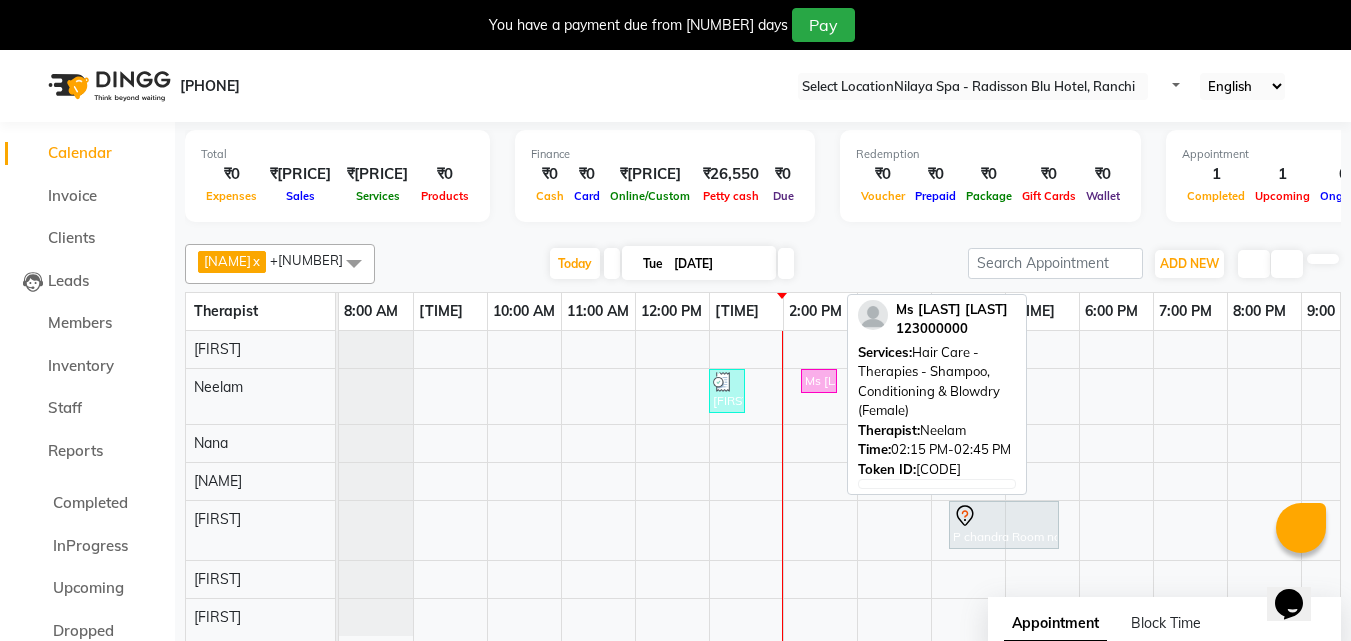 click on "Ms [LAST] [LAST], [CODE], [TIME]-[TIME], [PRODUCT]" at bounding box center [819, 381] 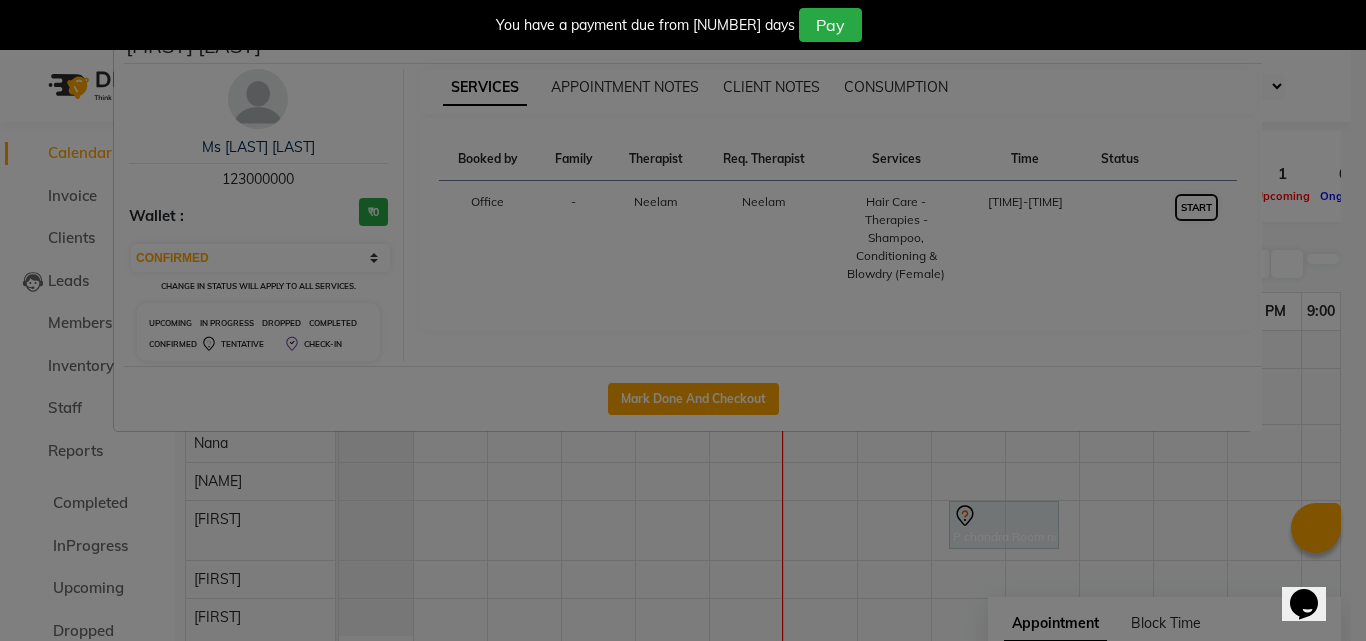 click on "START" at bounding box center (1196, 207) 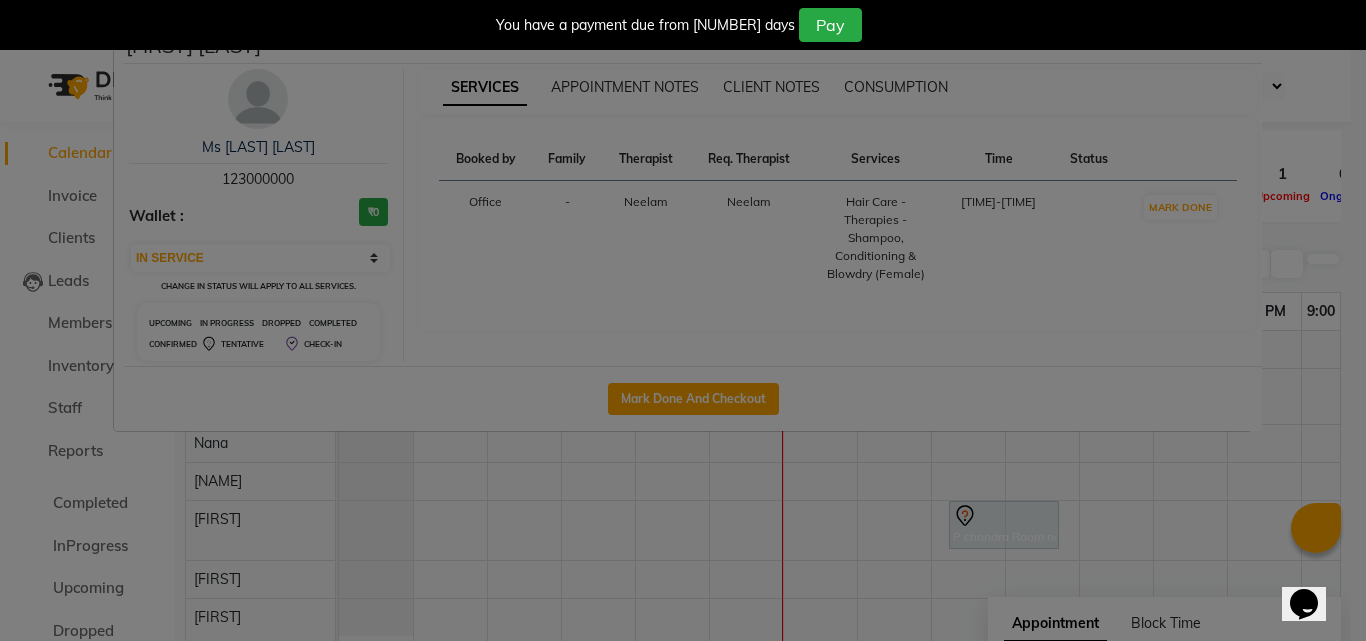 click on "Client Detail Ms [NAME] Md Mam 123000000 Wallet : ₹0 Select IN SERVICE CONFIRMED TENTATIVE CHECK IN MARK DONE DROPPED UPCOMING Change in status will apply to all services. UPCOMING IN PROGRESS DROPPED COMPLETED CONFIRMED TENTATIVE CHECK-IN SERVICES APPOINTMENT NOTES CLIENT NOTES CONSUMPTION Booked by Family Therapist Req. Therapist Services Time Status Office - Neelam Neelam Hair Care - Therapies - Shampoo, Conditioning & Blowdry (Female) 2:15 PM-2:45 PM MARK DONE Mark Done And Checkout" at bounding box center (683, 320) 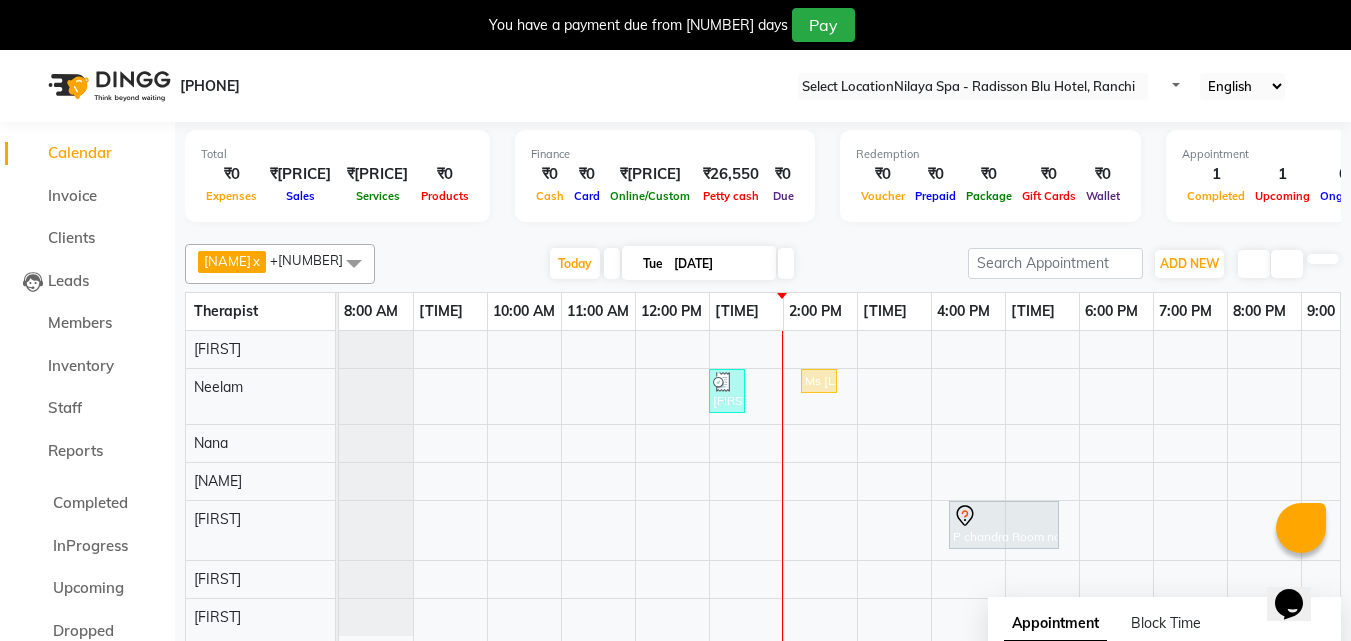 click on "0" at bounding box center [231, 174] 